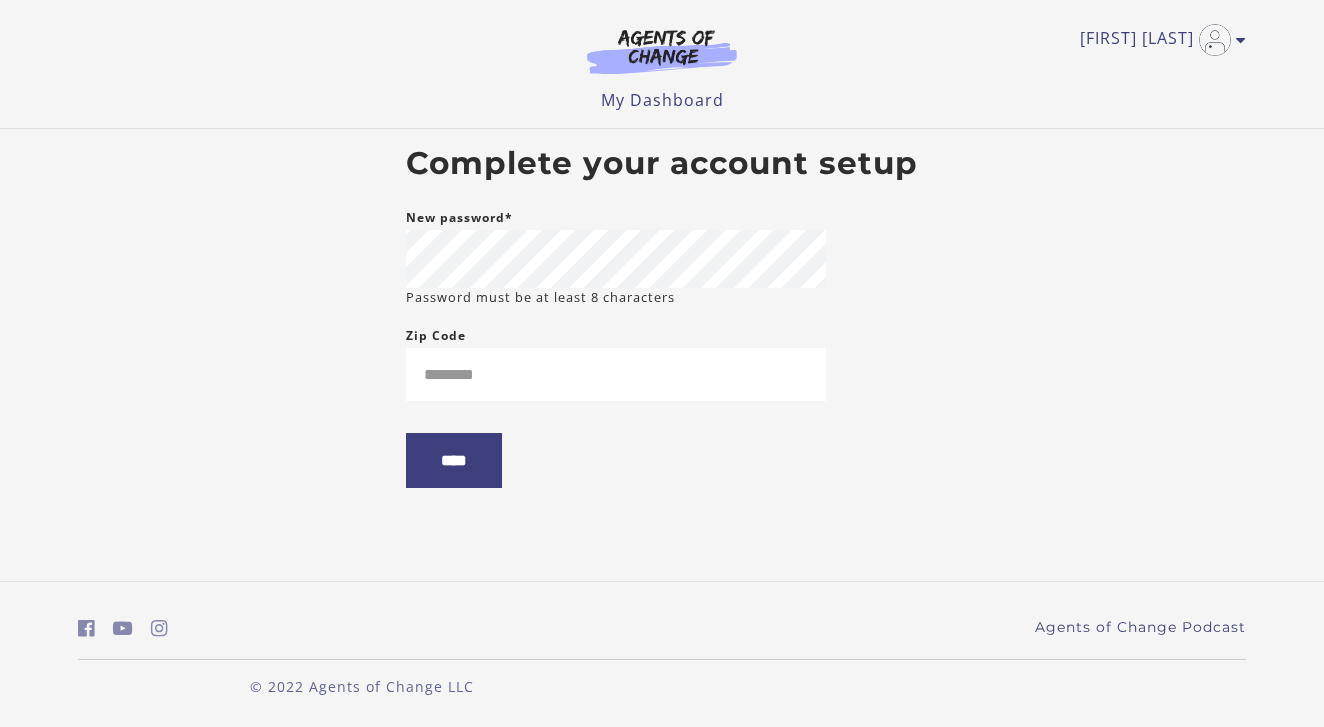 scroll, scrollTop: 0, scrollLeft: 0, axis: both 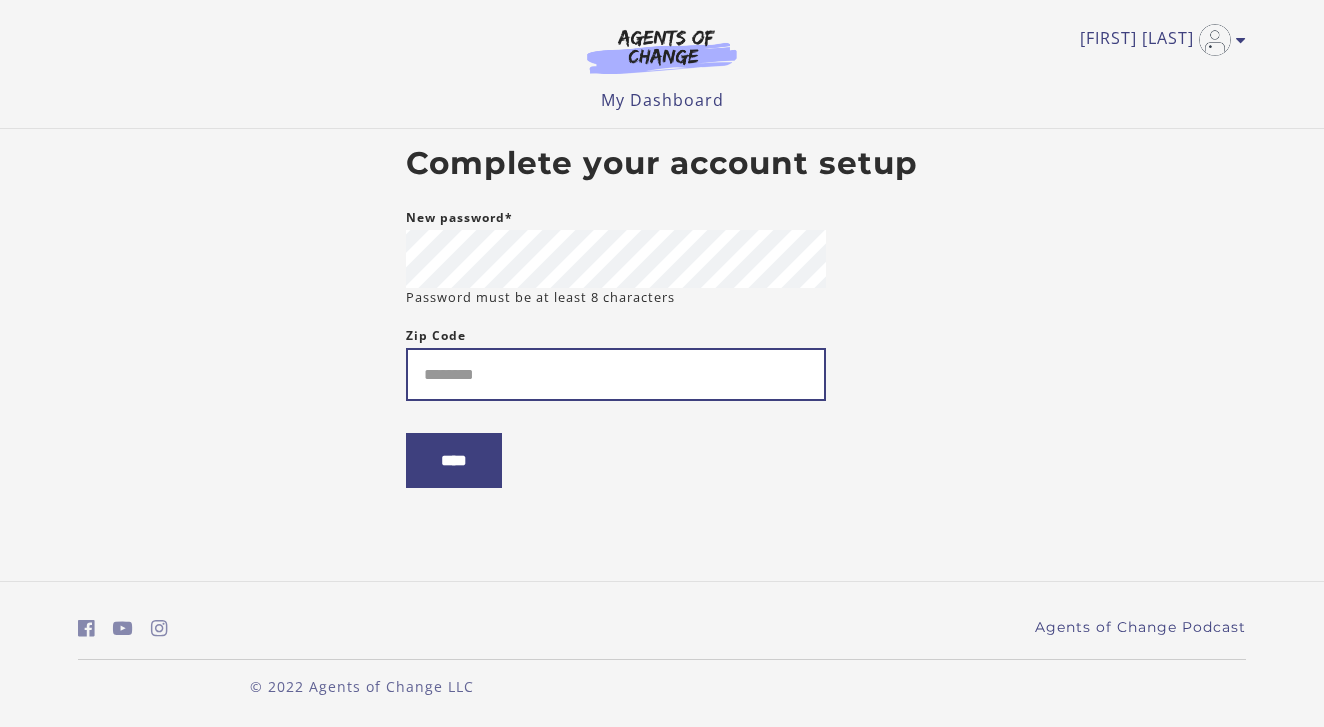 click on "Zip Code" at bounding box center (616, 374) 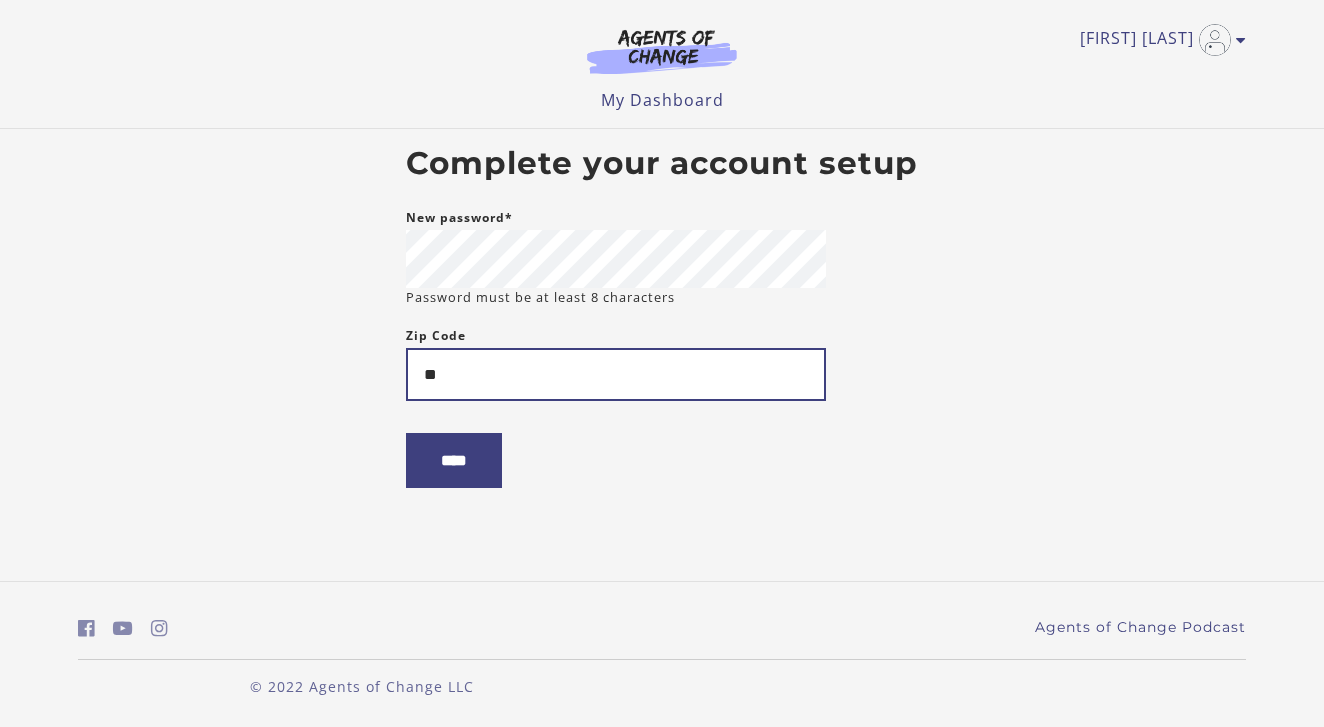 type on "*" 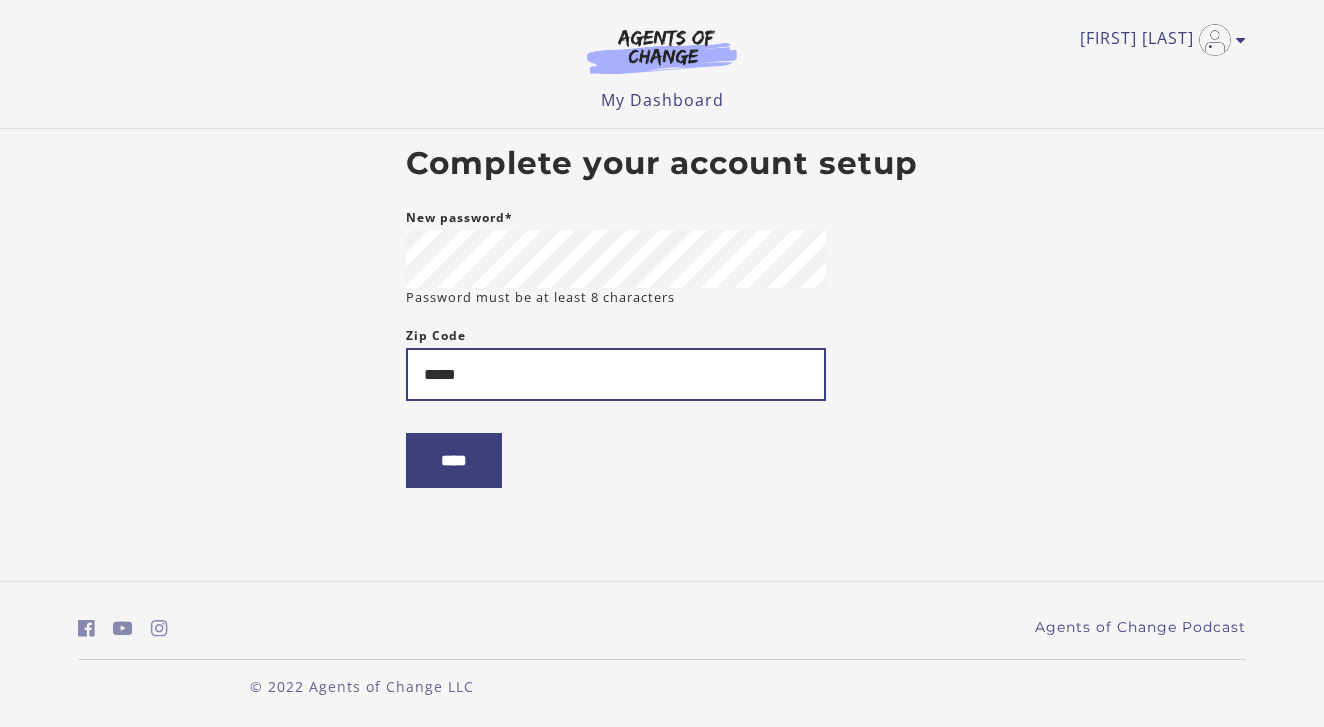 type on "*****" 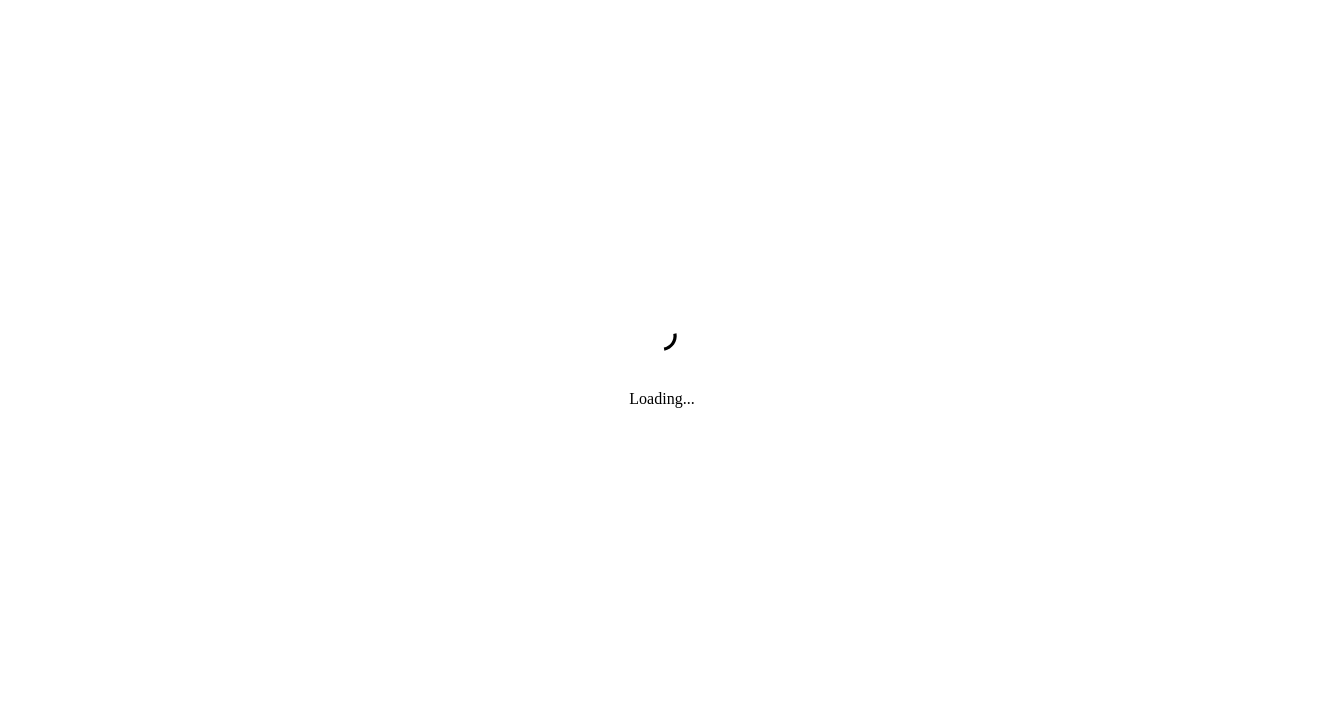 scroll, scrollTop: 0, scrollLeft: 0, axis: both 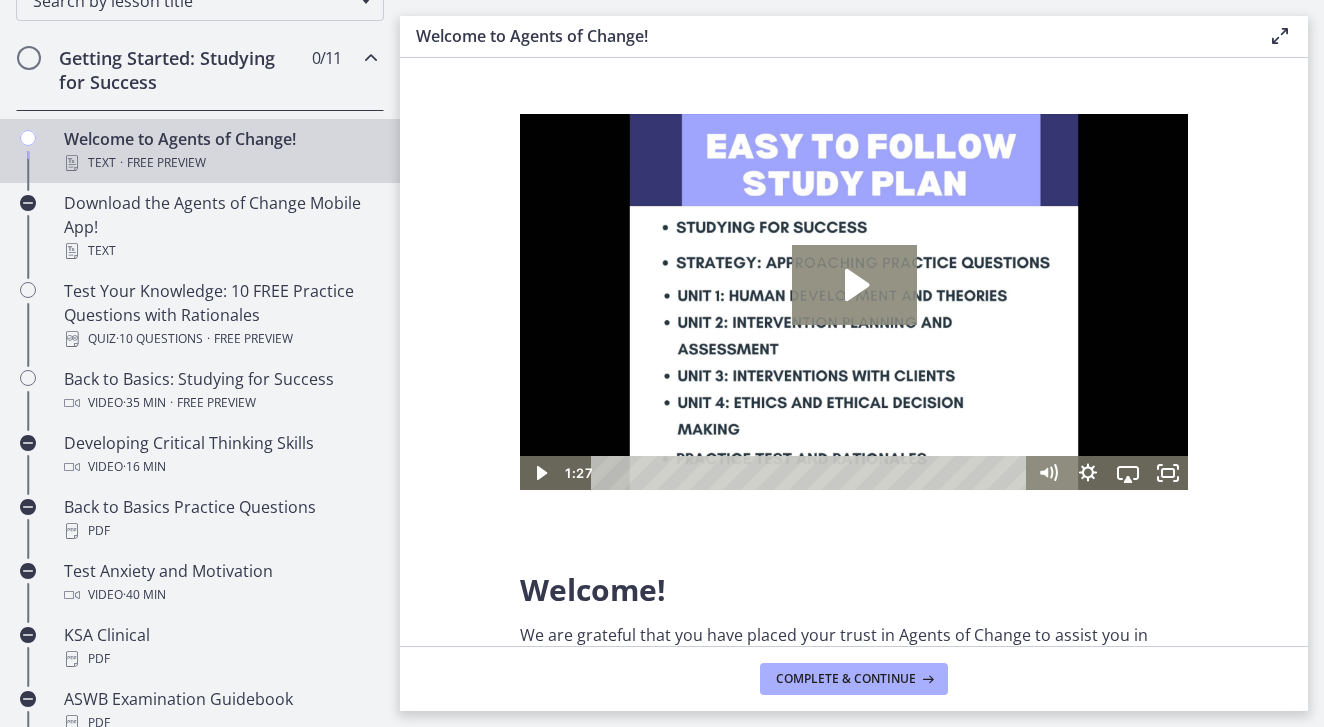 click 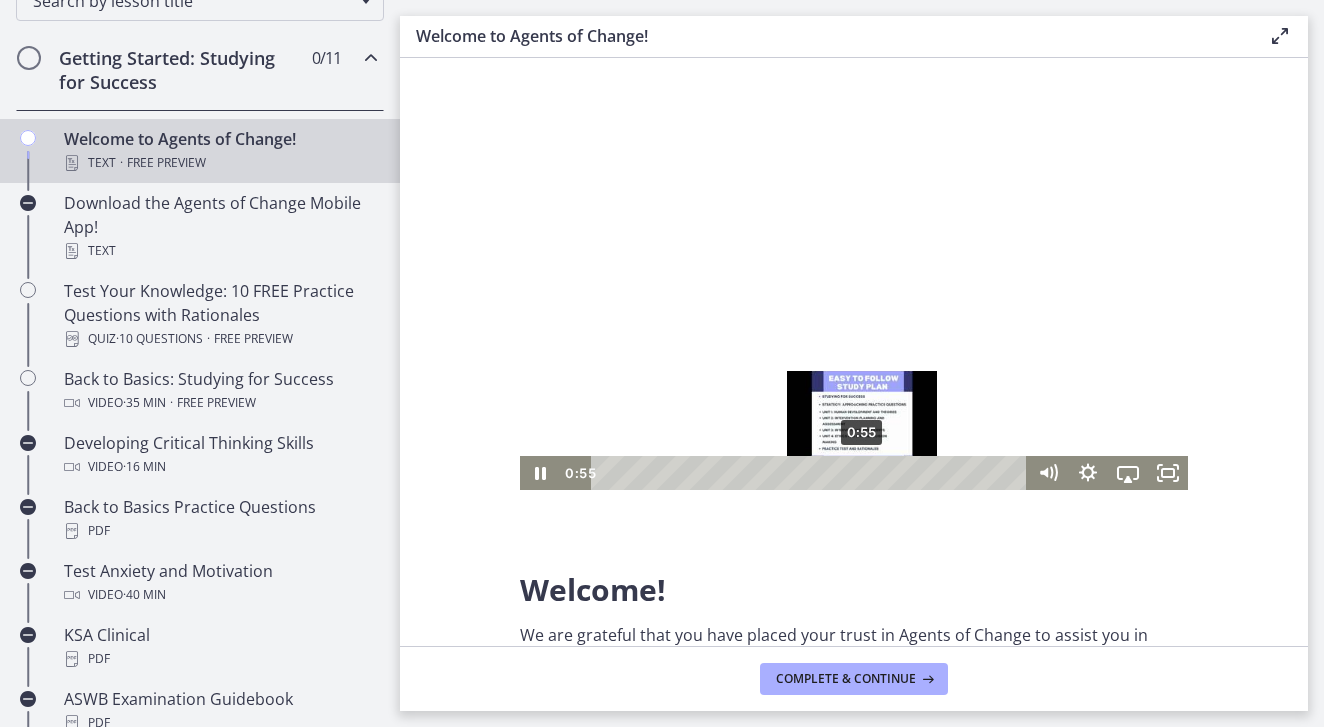click on "0:55" at bounding box center (812, 473) 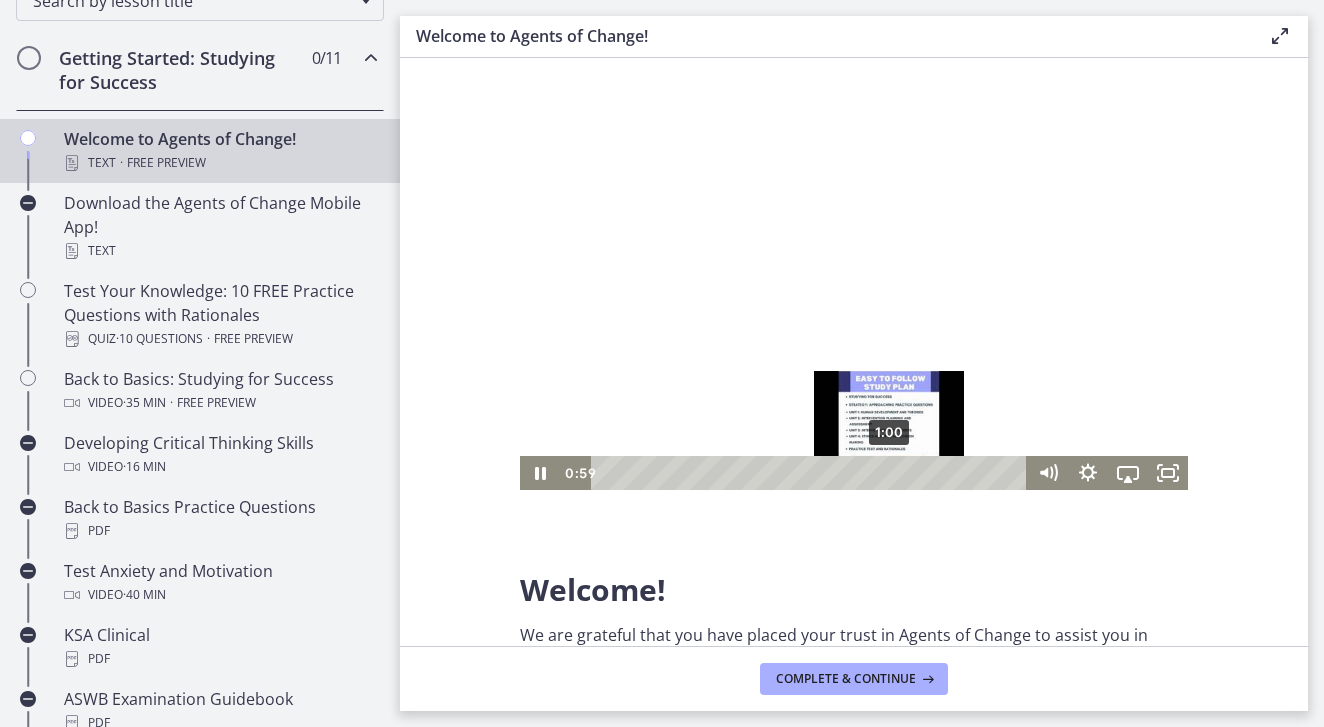 click on "1:00" at bounding box center (812, 473) 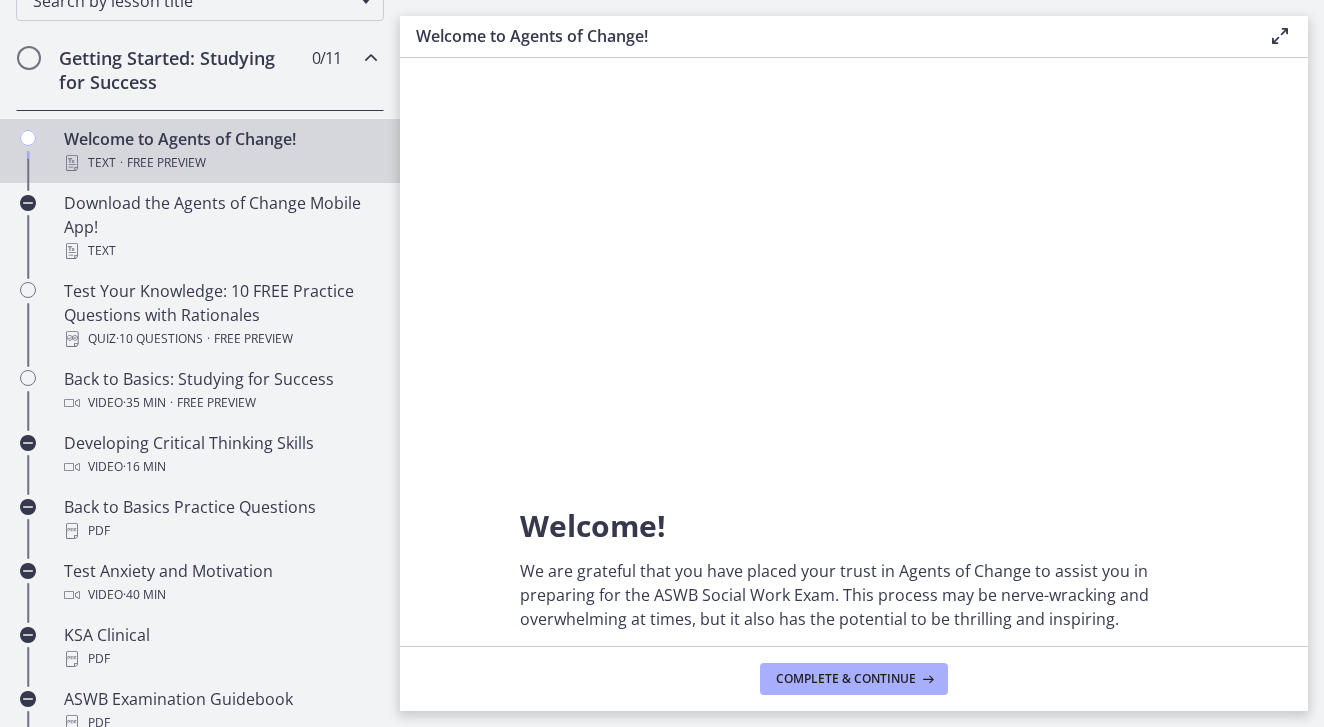 scroll, scrollTop: 73, scrollLeft: 0, axis: vertical 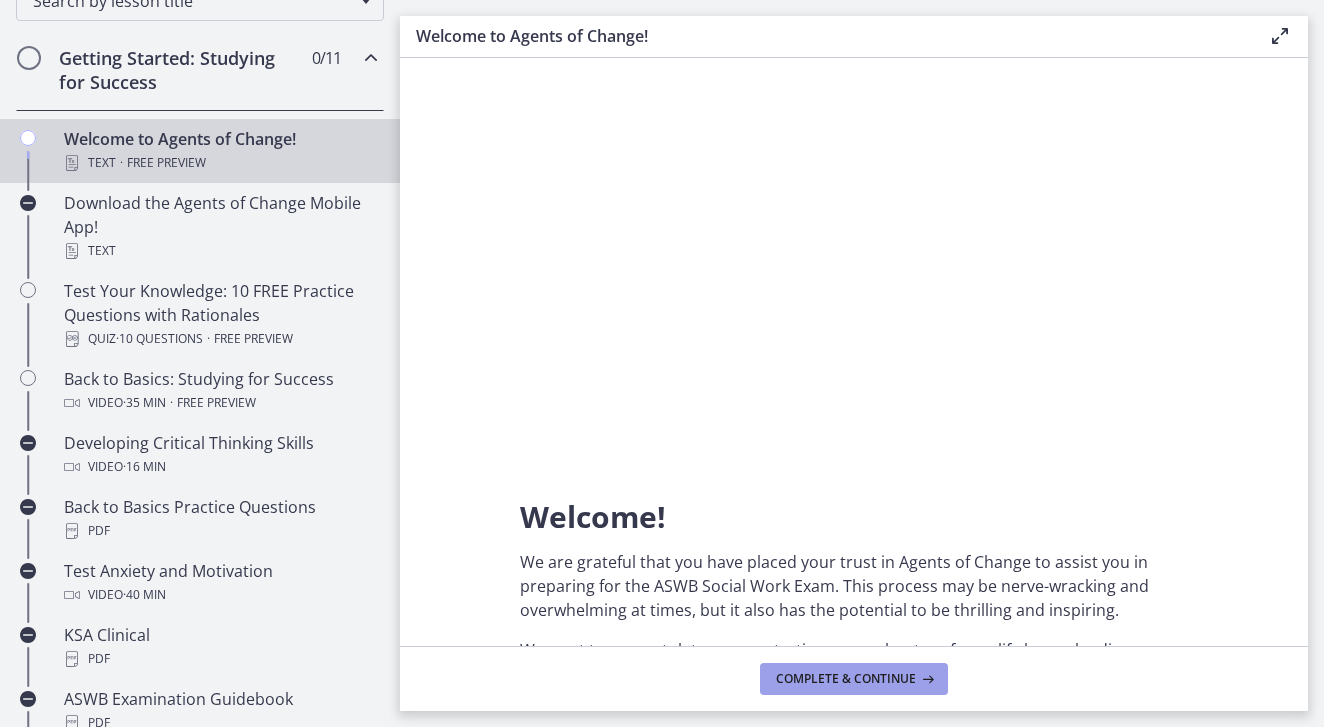 click on "Complete & continue" at bounding box center (846, 679) 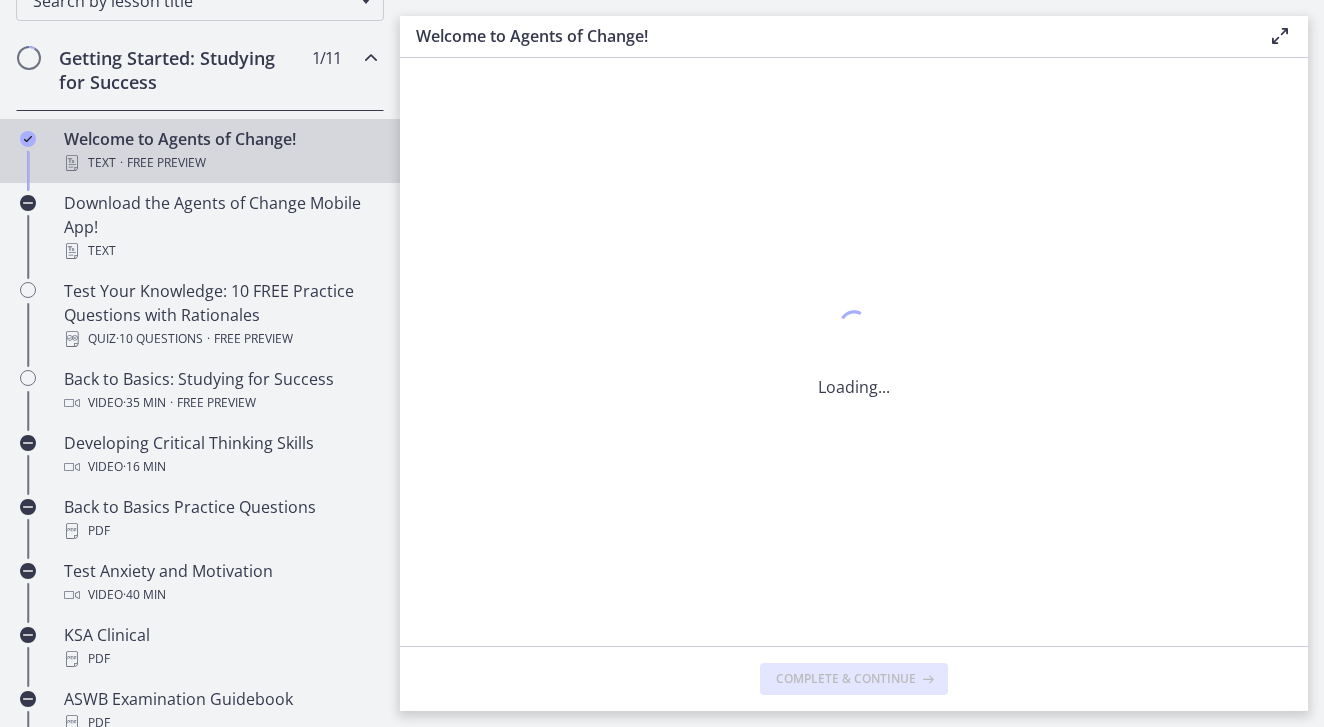scroll, scrollTop: 0, scrollLeft: 0, axis: both 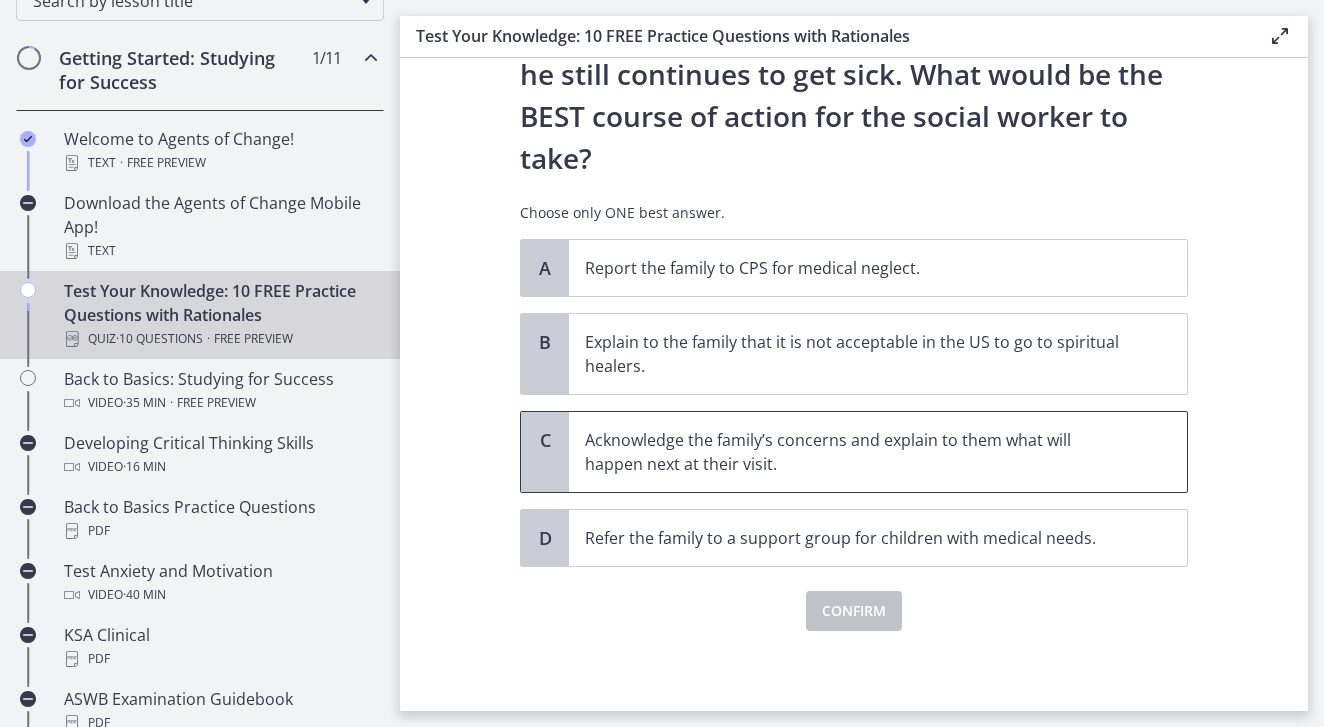 click on "Acknowledge the family’s concerns and explain to them what will happen next at their visit." at bounding box center [878, 452] 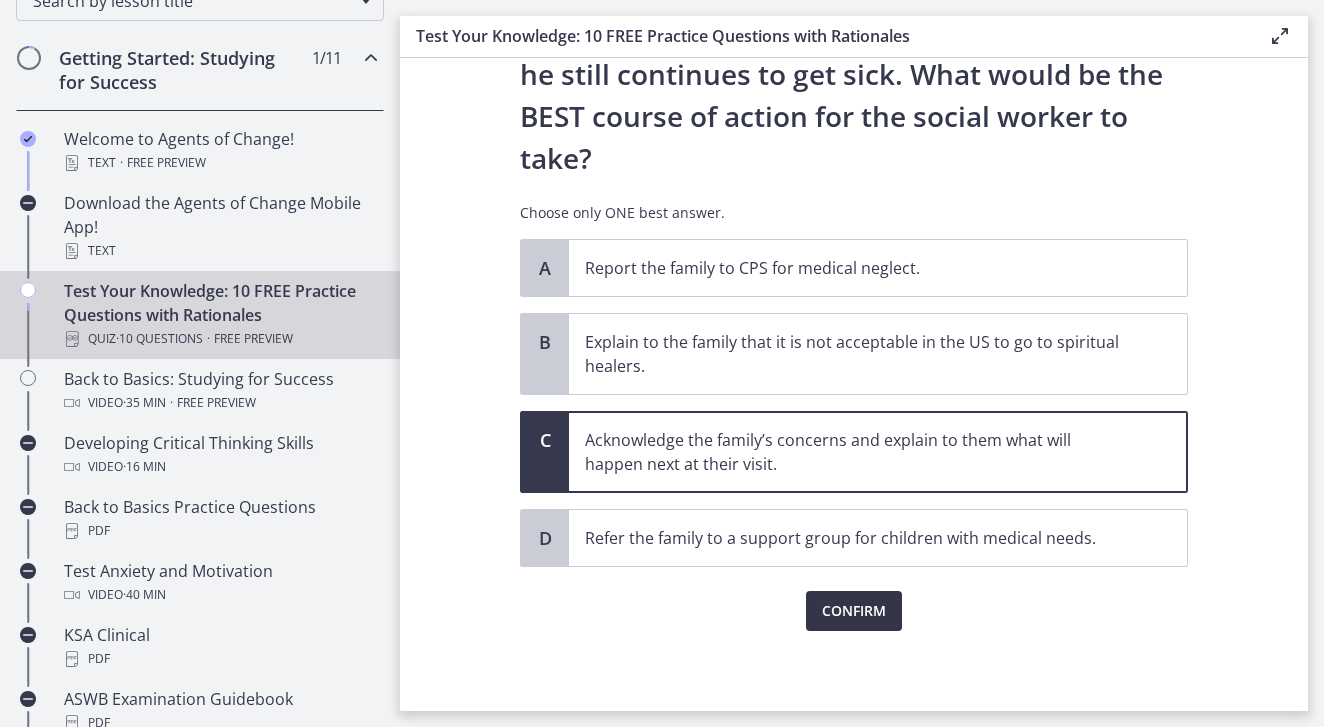 click on "Confirm" at bounding box center (854, 611) 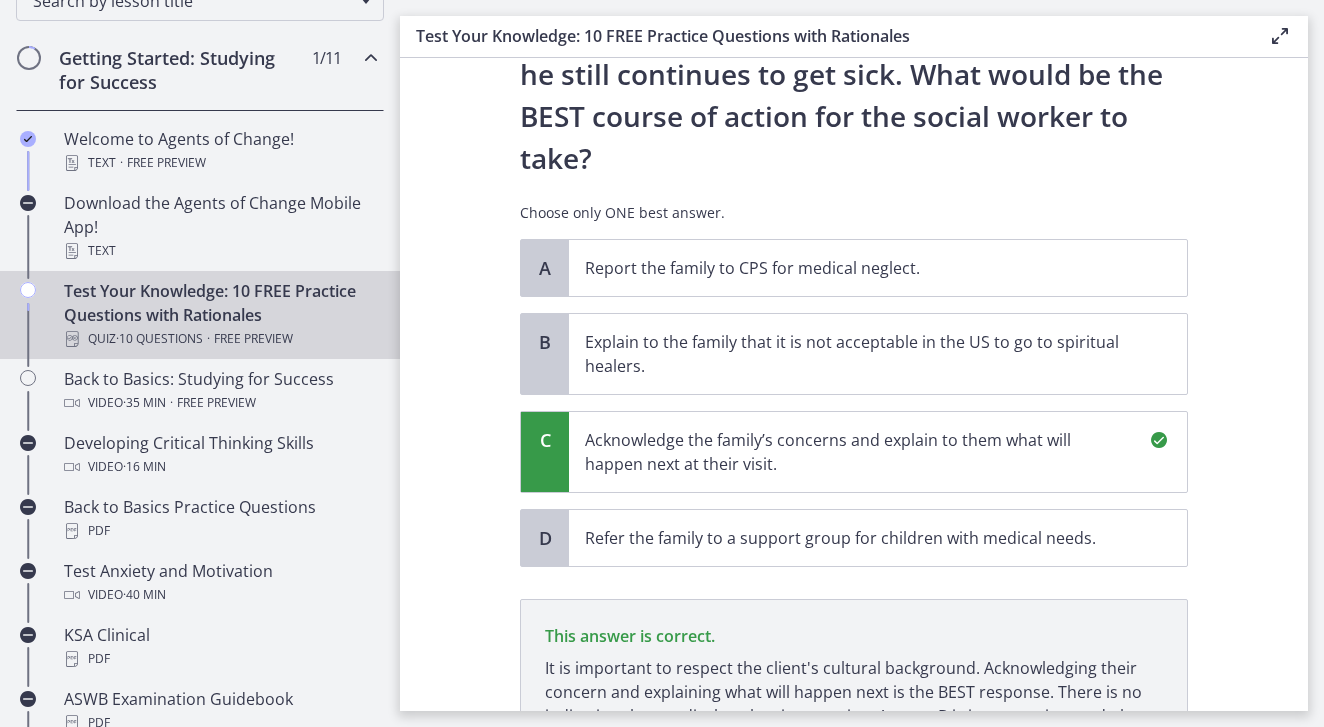 scroll, scrollTop: 639, scrollLeft: 0, axis: vertical 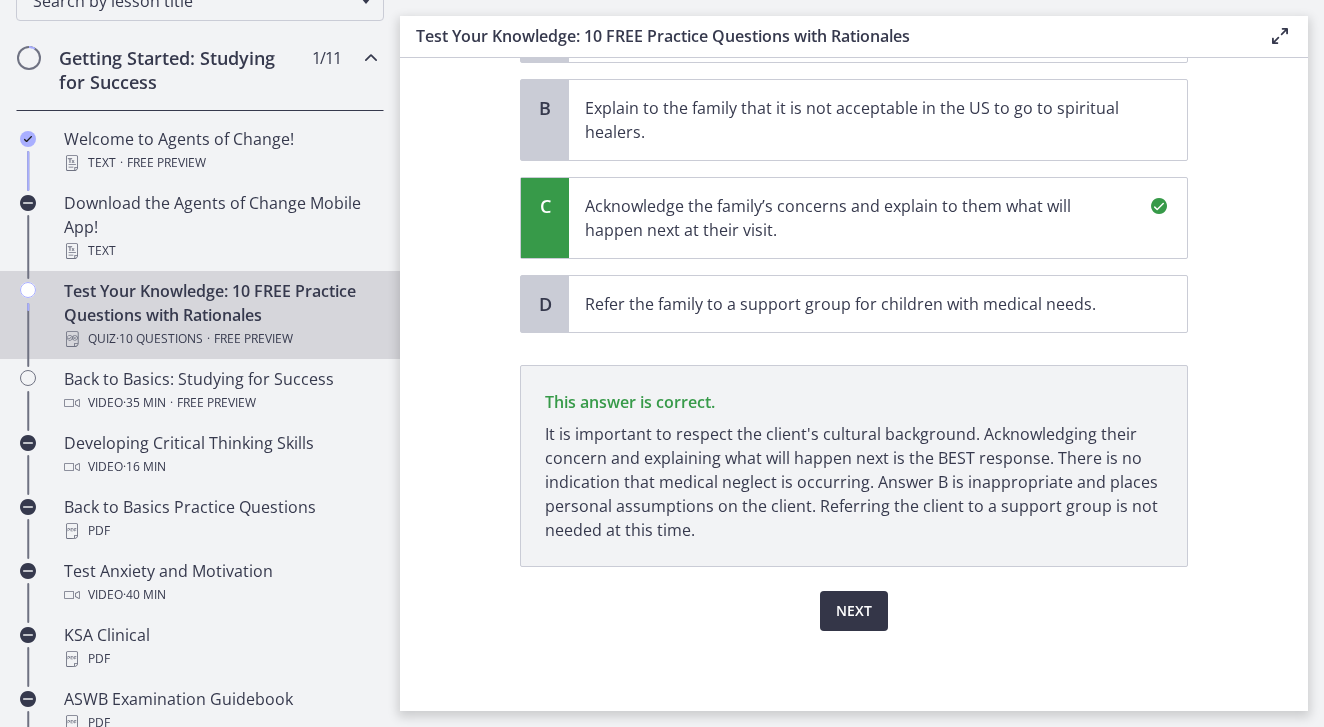 click on "Next" at bounding box center (854, 611) 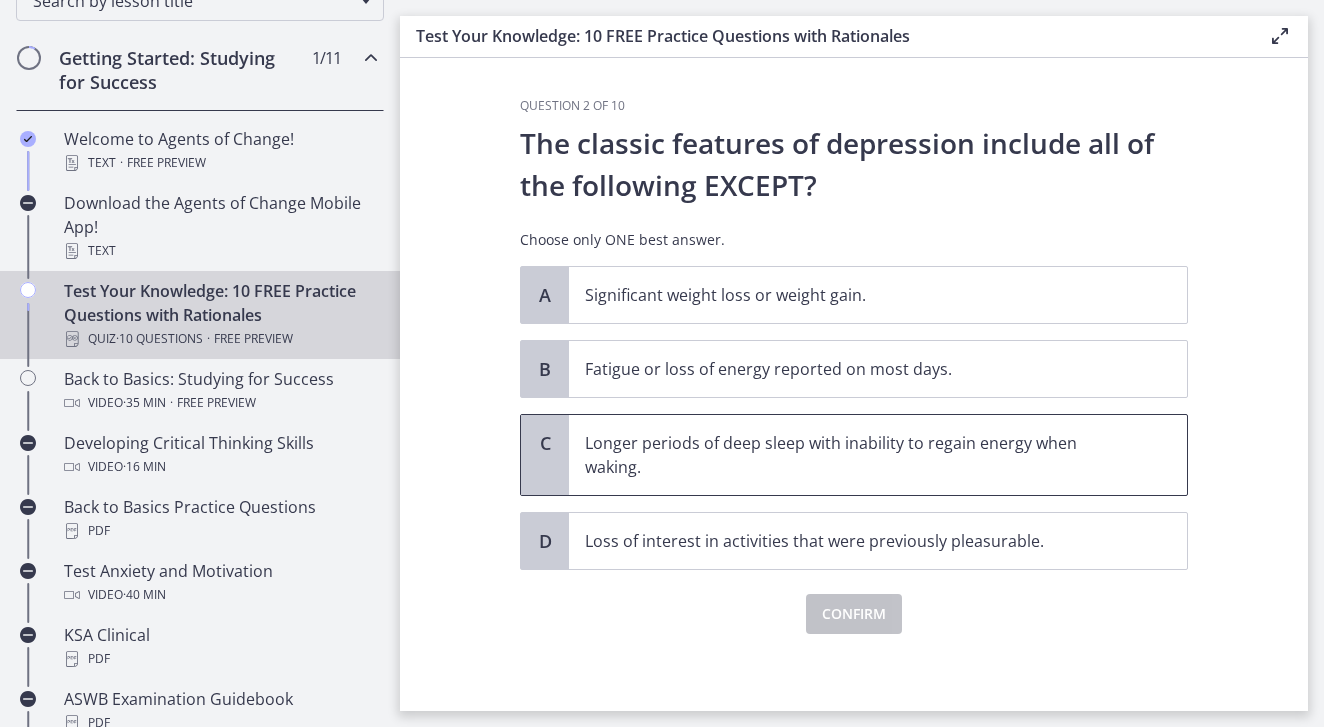 click on "C" at bounding box center (545, 443) 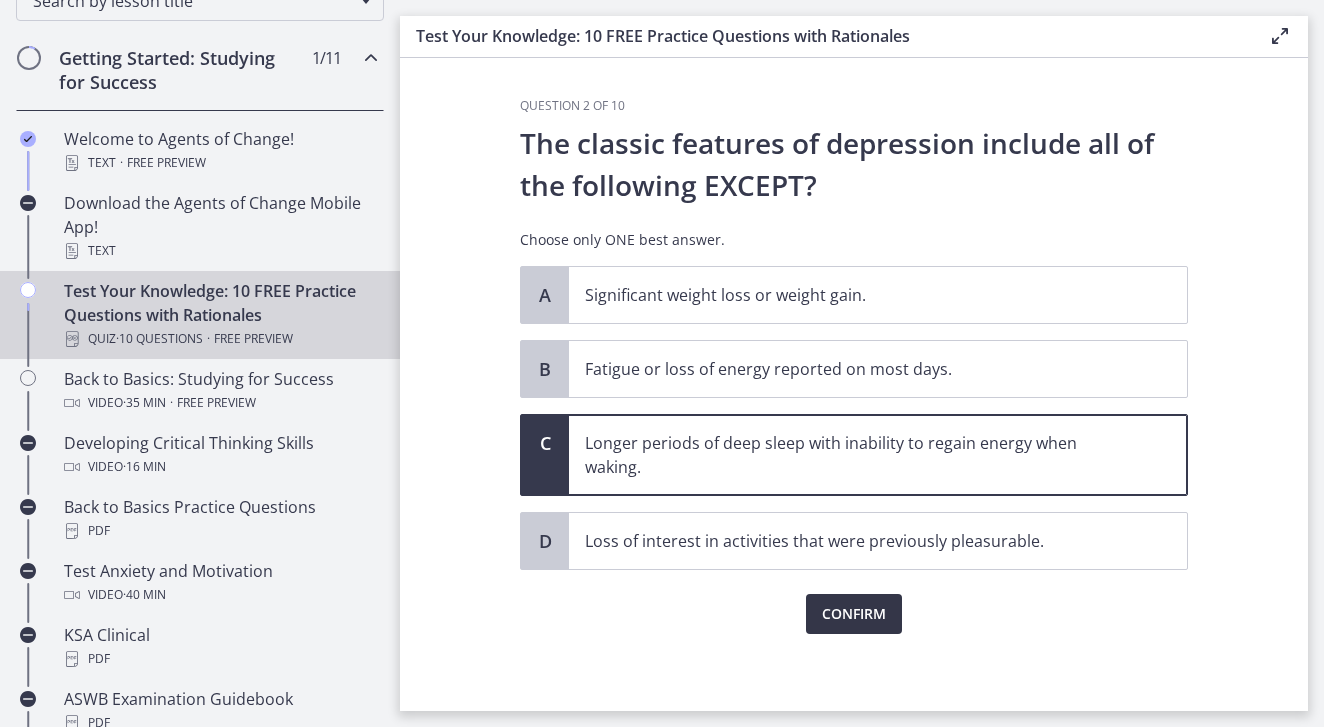 click on "Confirm" at bounding box center (854, 614) 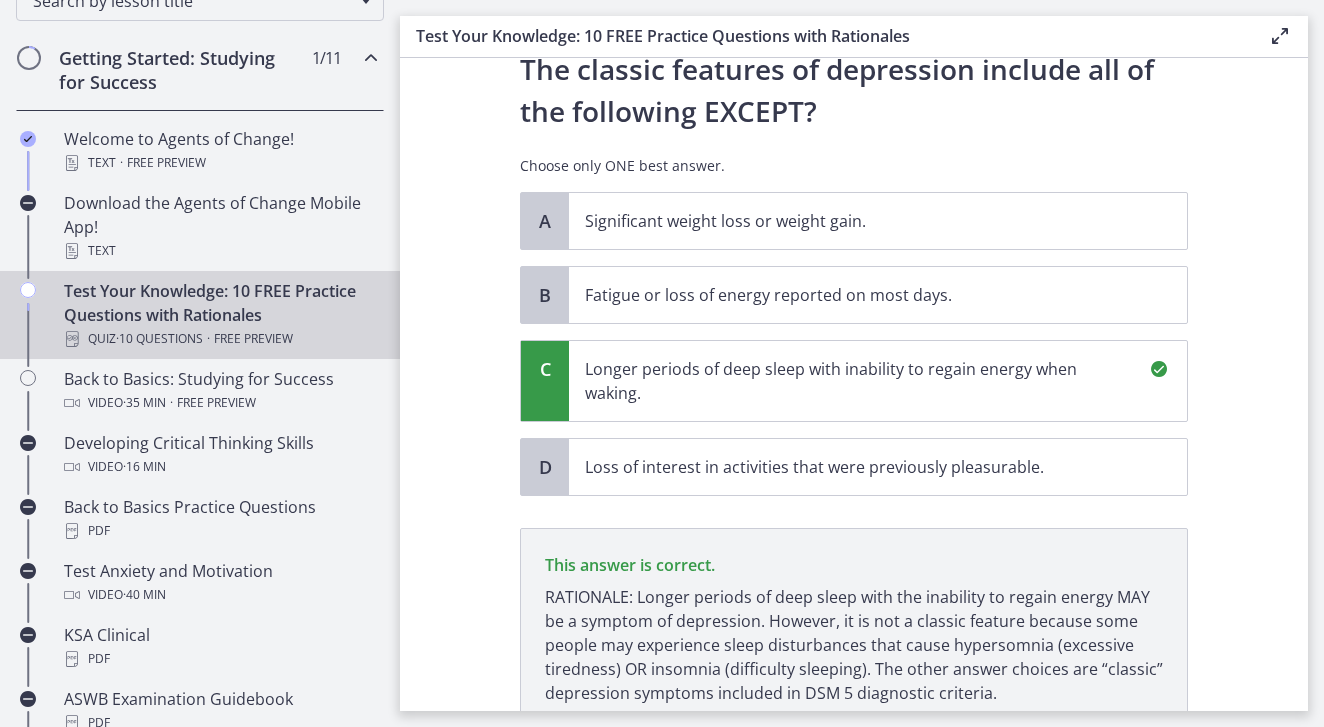 scroll, scrollTop: 237, scrollLeft: 0, axis: vertical 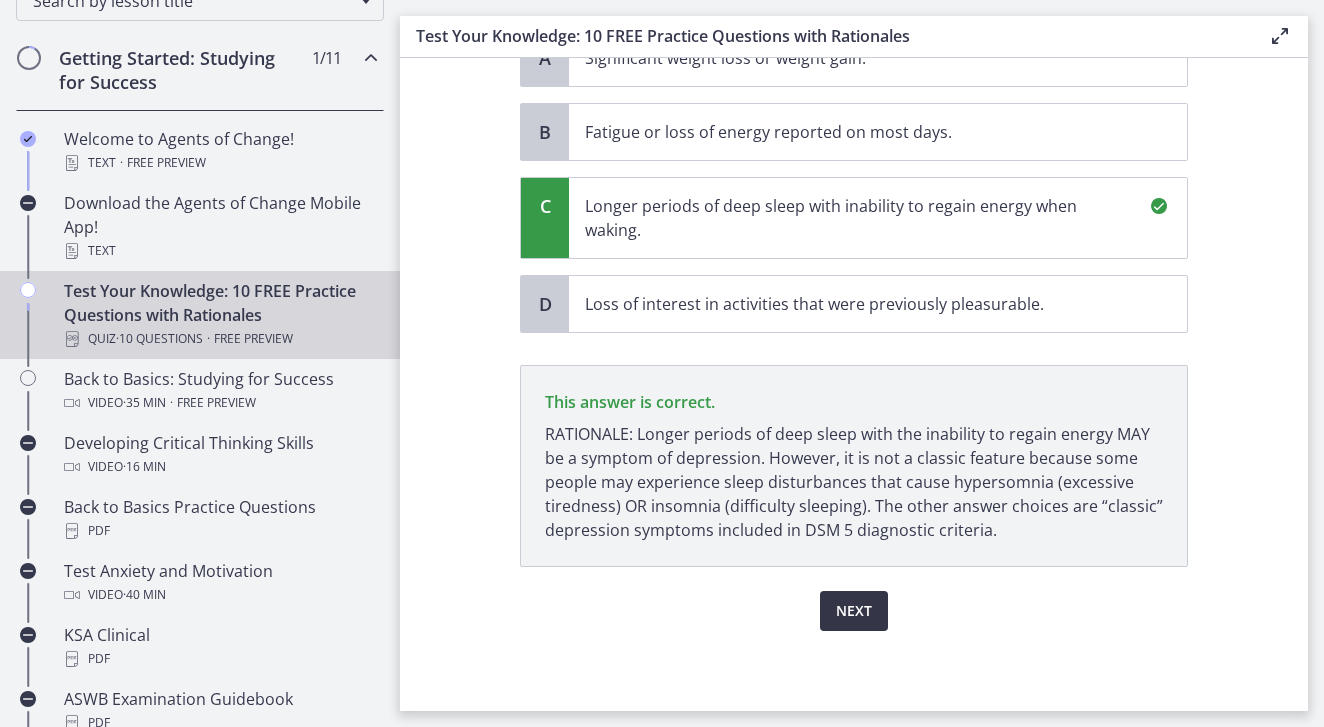 click on "Next" at bounding box center [854, 611] 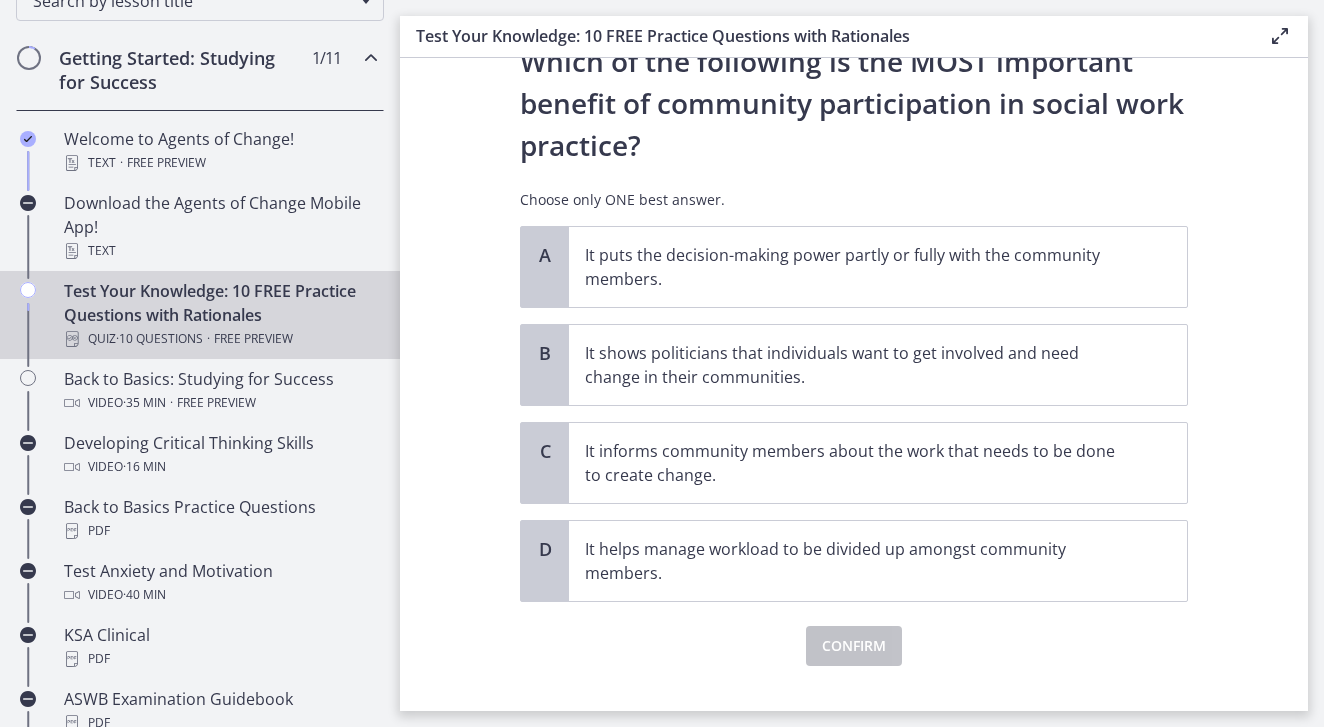 scroll, scrollTop: 88, scrollLeft: 0, axis: vertical 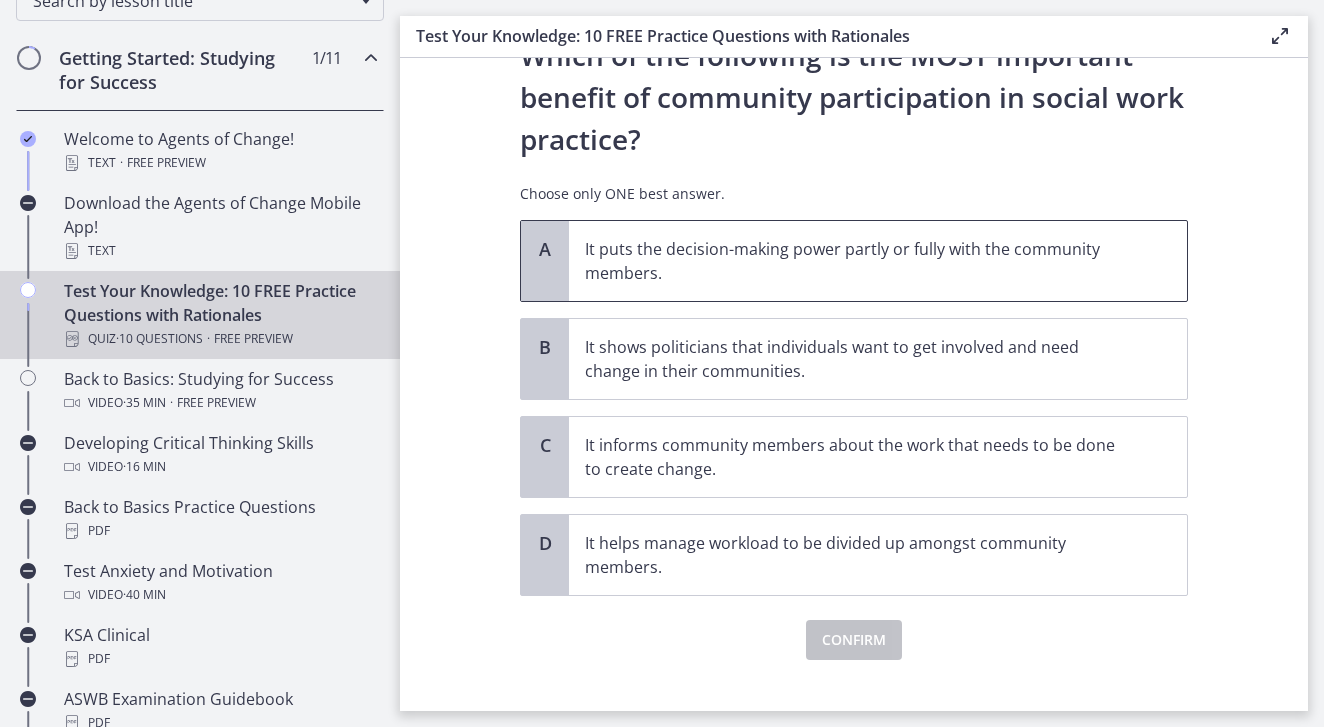 click on "It puts the decision-making power partly or fully with the community members." at bounding box center (858, 261) 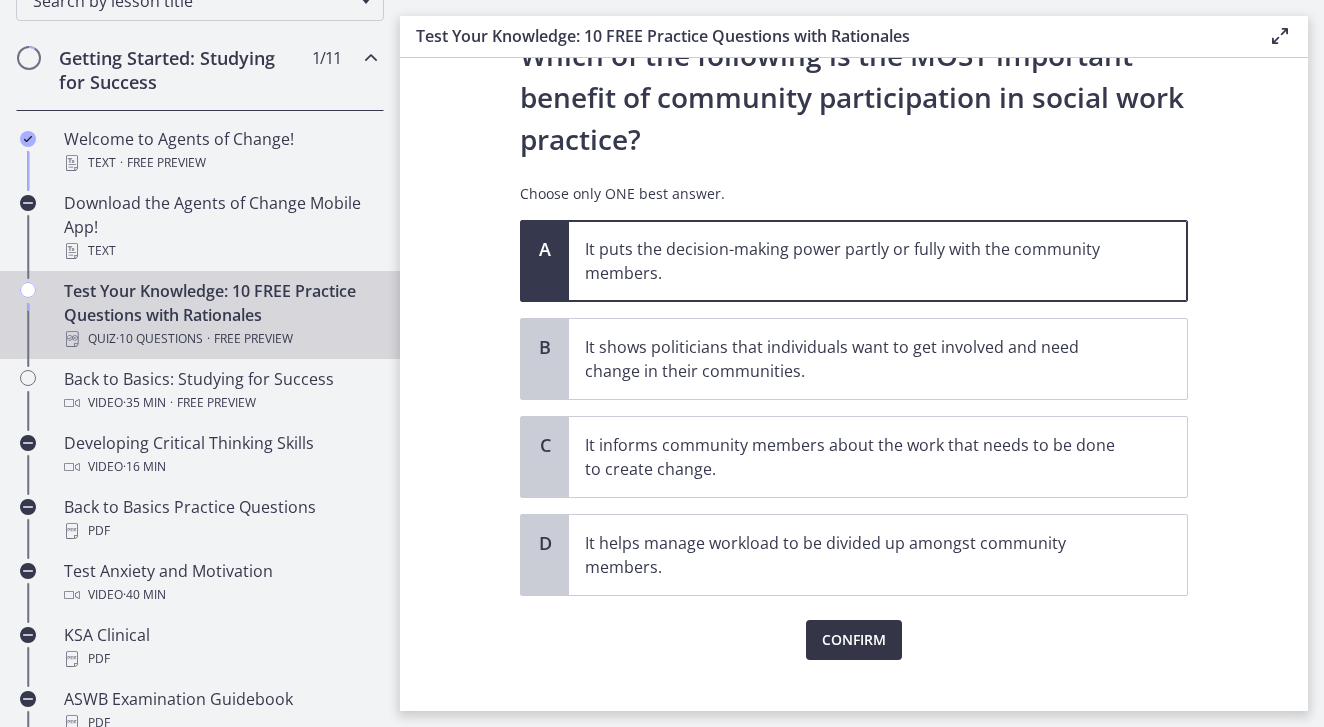 click on "Confirm" at bounding box center (854, 640) 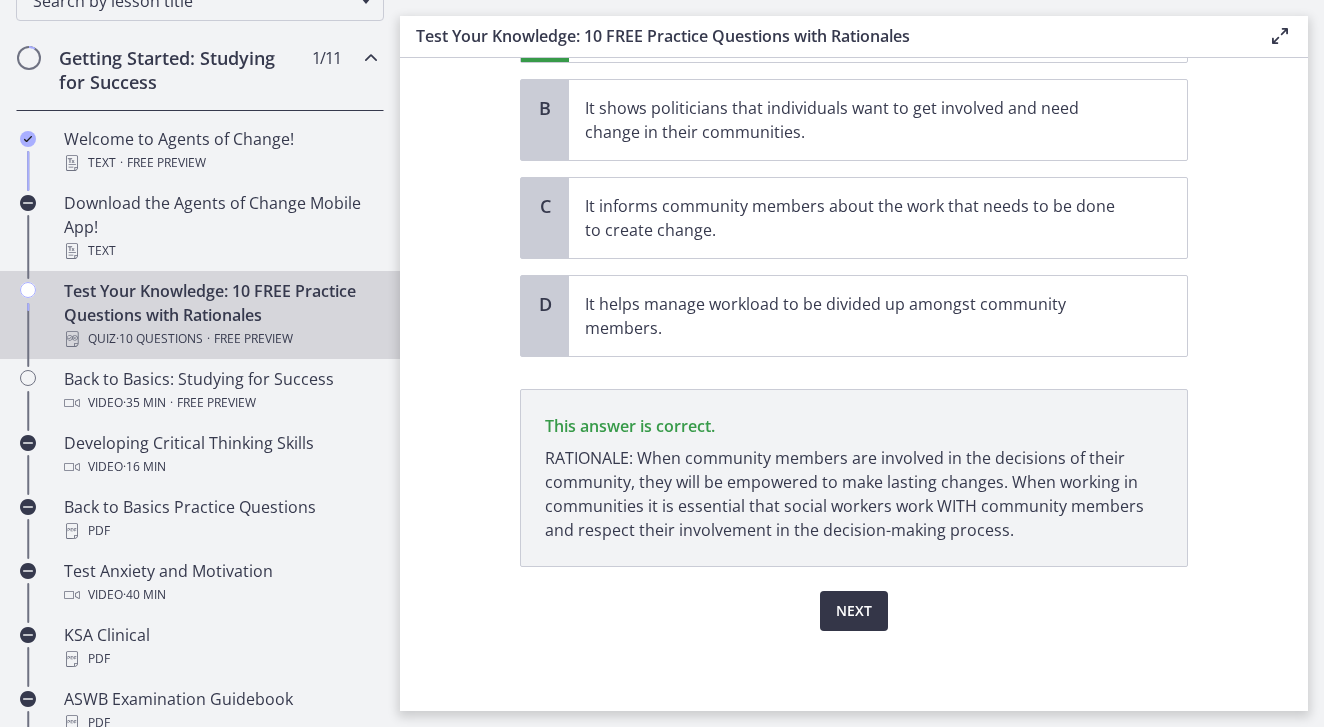 scroll, scrollTop: 327, scrollLeft: 0, axis: vertical 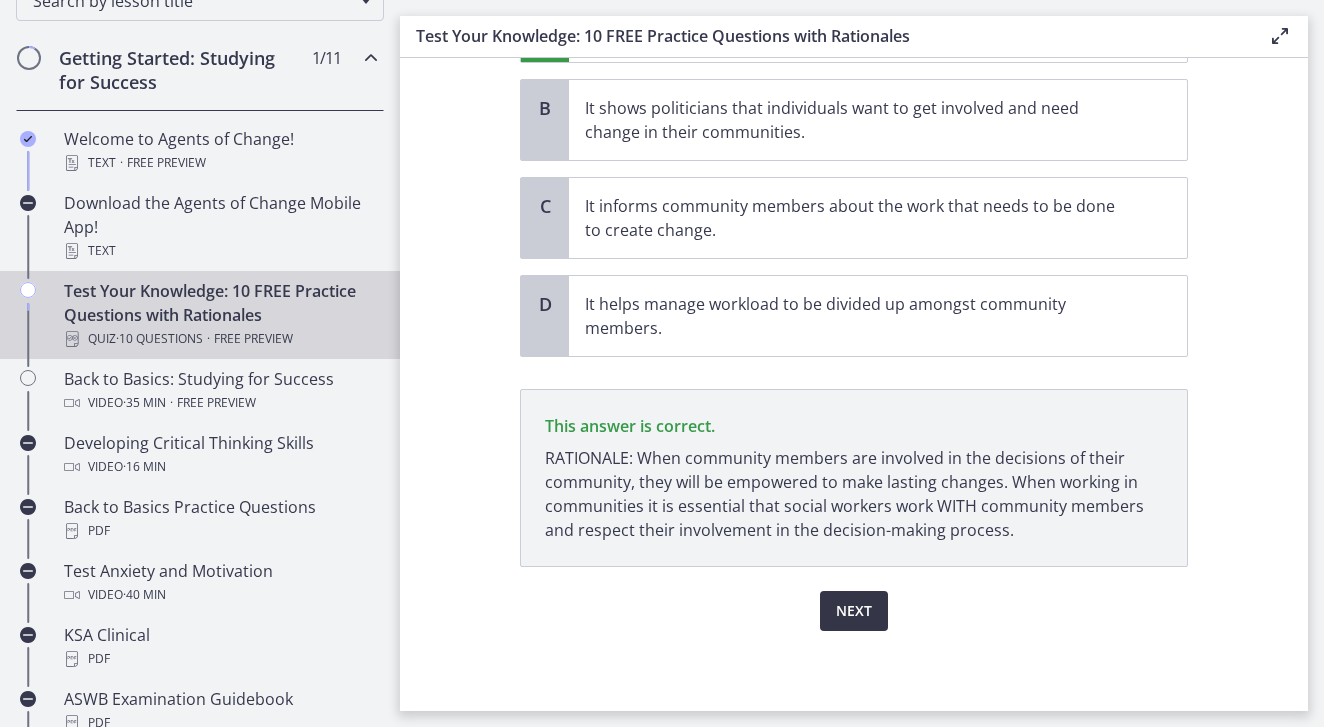 click on "Next" at bounding box center [854, 611] 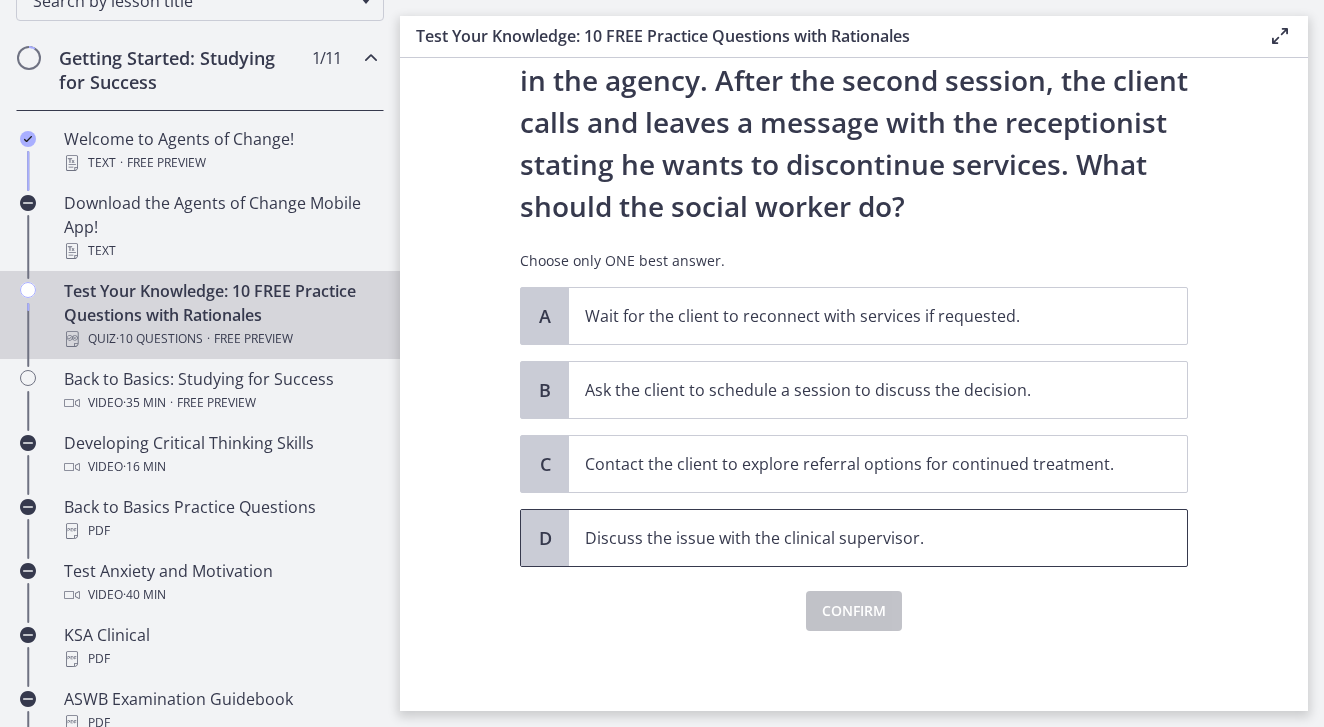 scroll, scrollTop: 189, scrollLeft: 0, axis: vertical 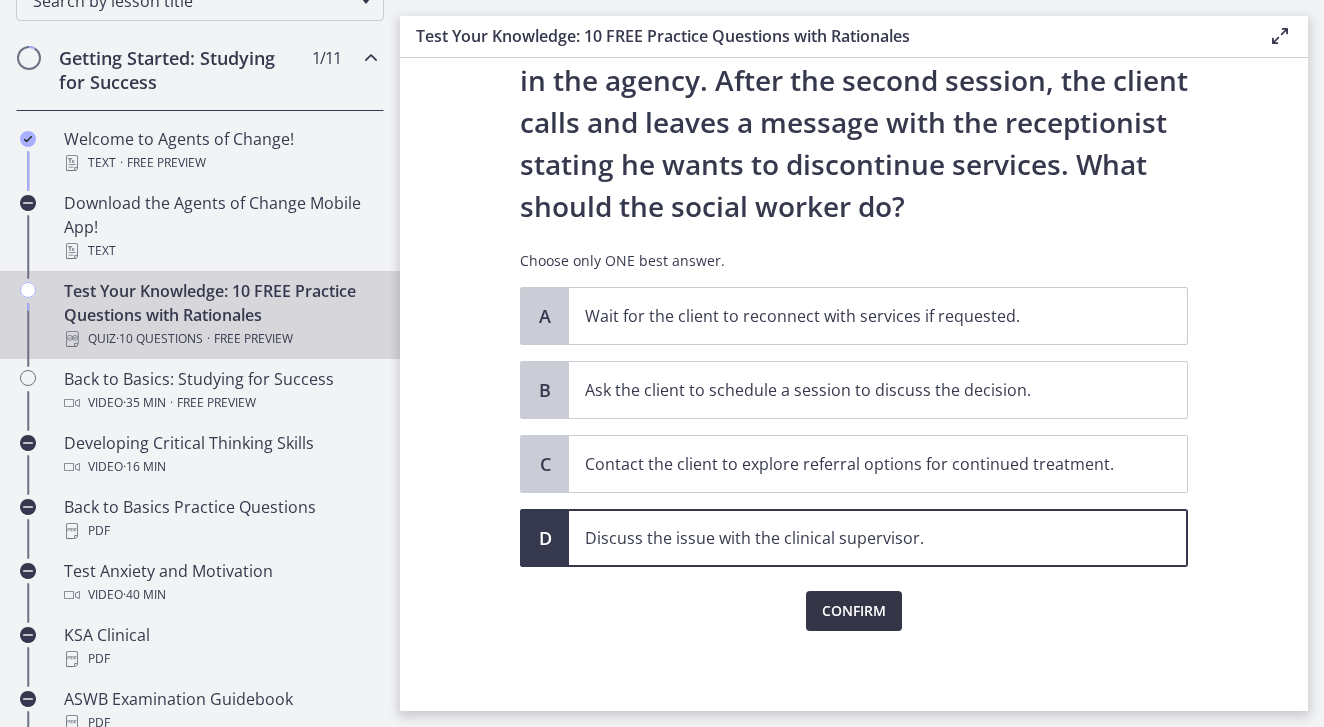 click on "Confirm" at bounding box center [854, 611] 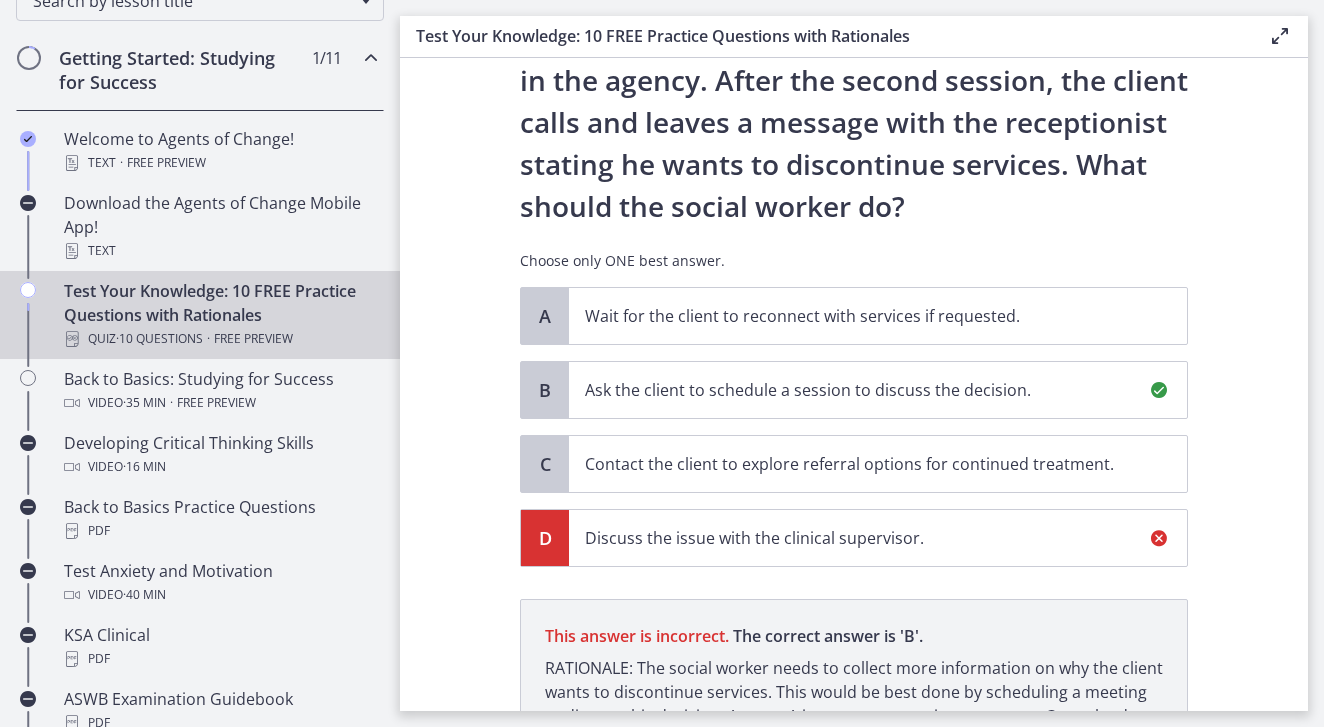 scroll, scrollTop: 423, scrollLeft: 0, axis: vertical 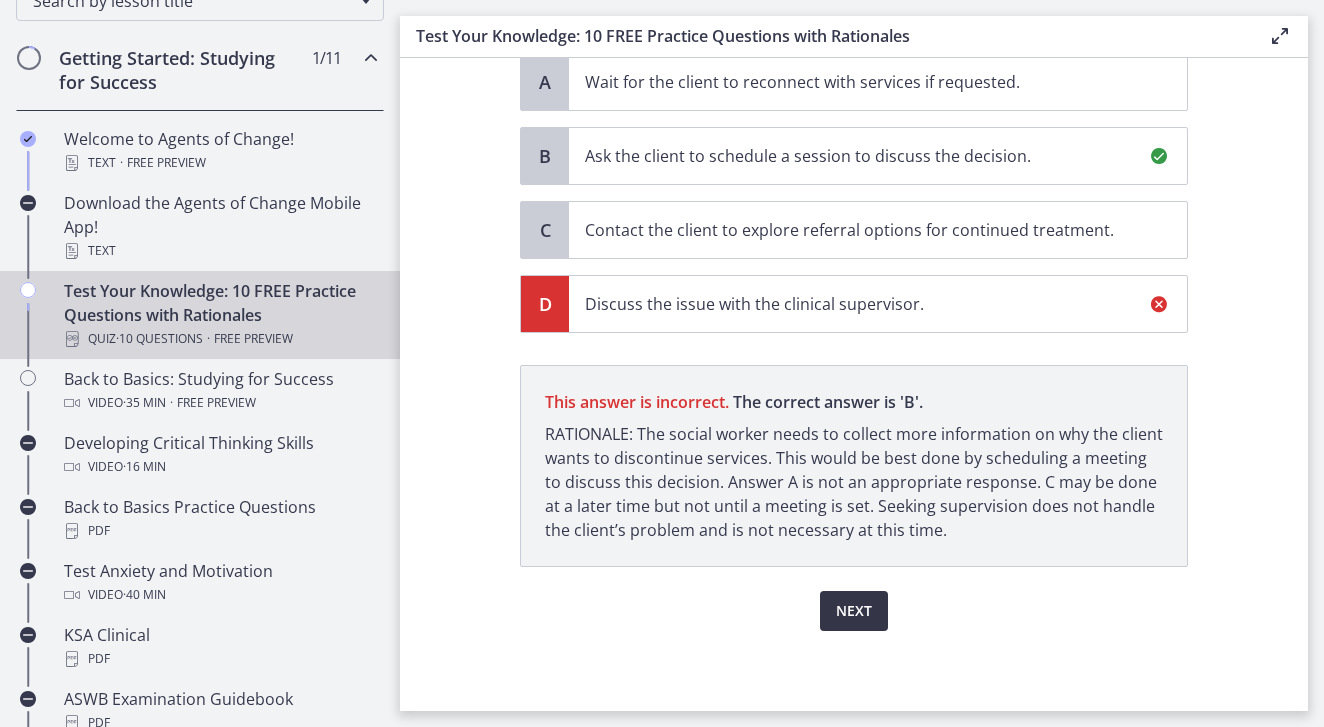click on "Next" at bounding box center (854, 611) 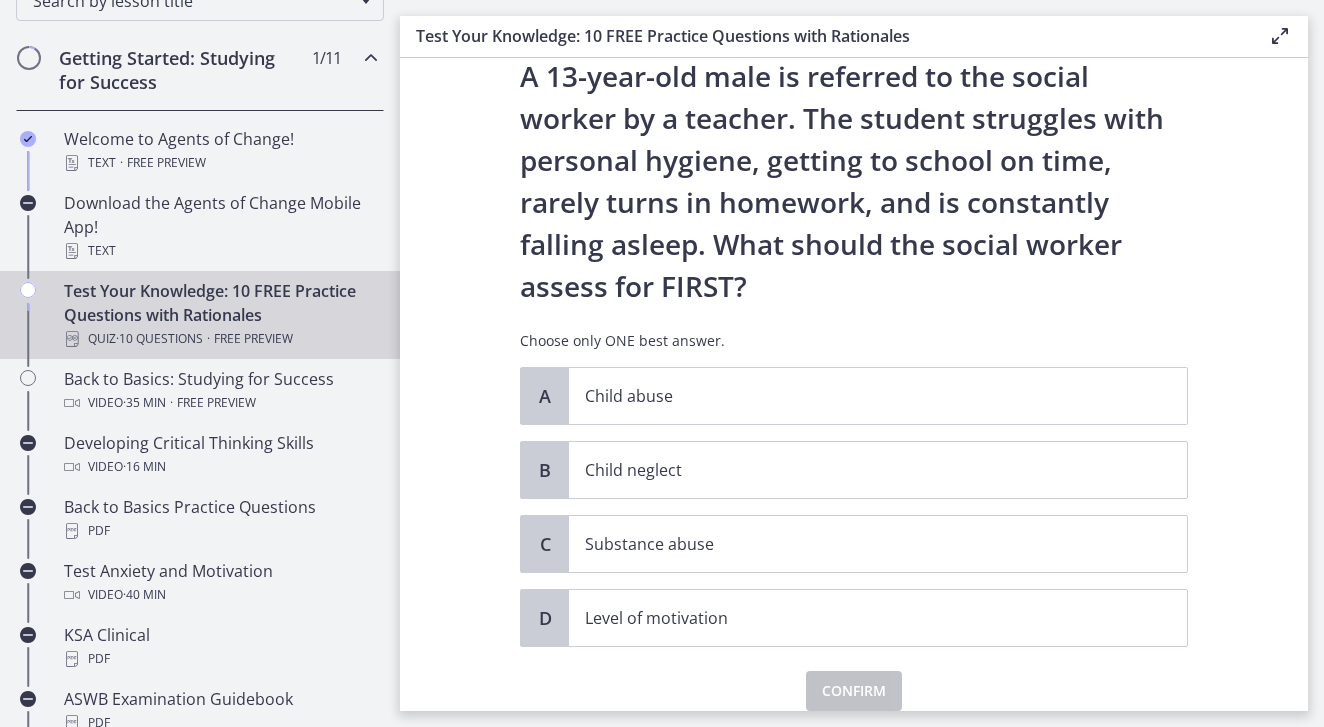 scroll, scrollTop: 57, scrollLeft: 0, axis: vertical 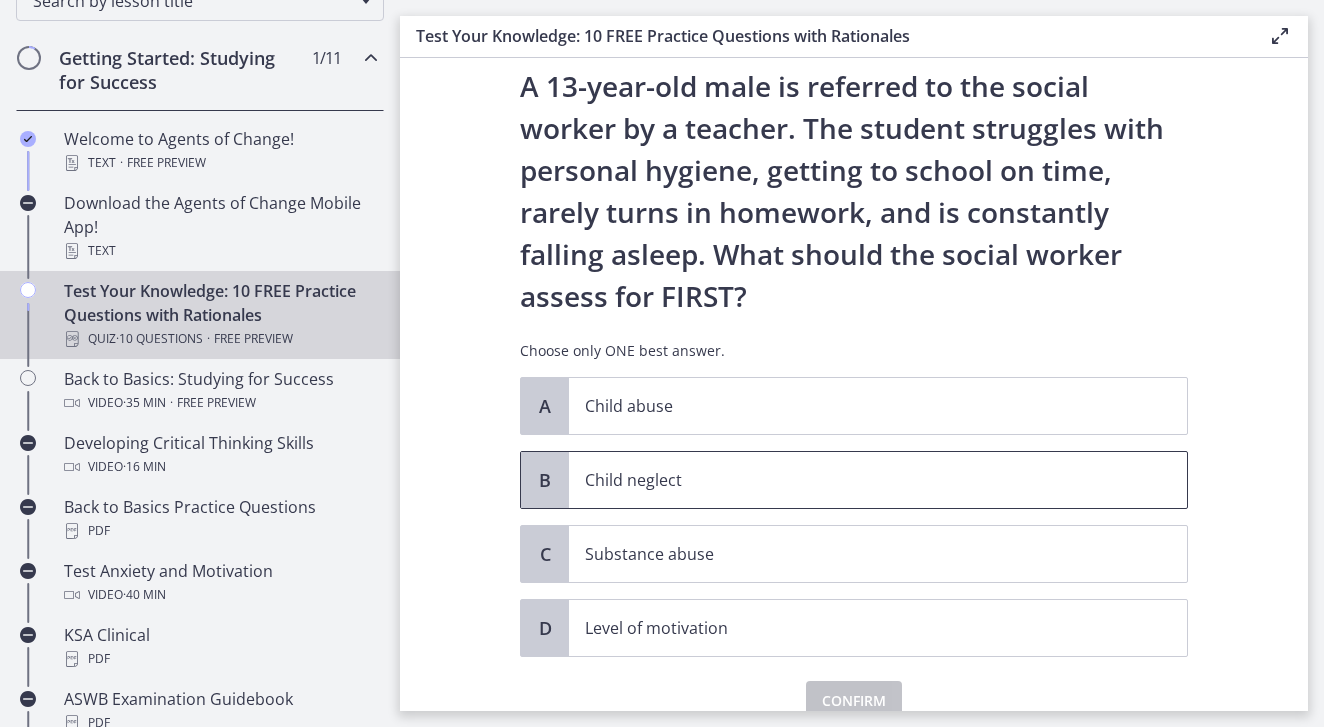 click on "Child neglect" at bounding box center (858, 480) 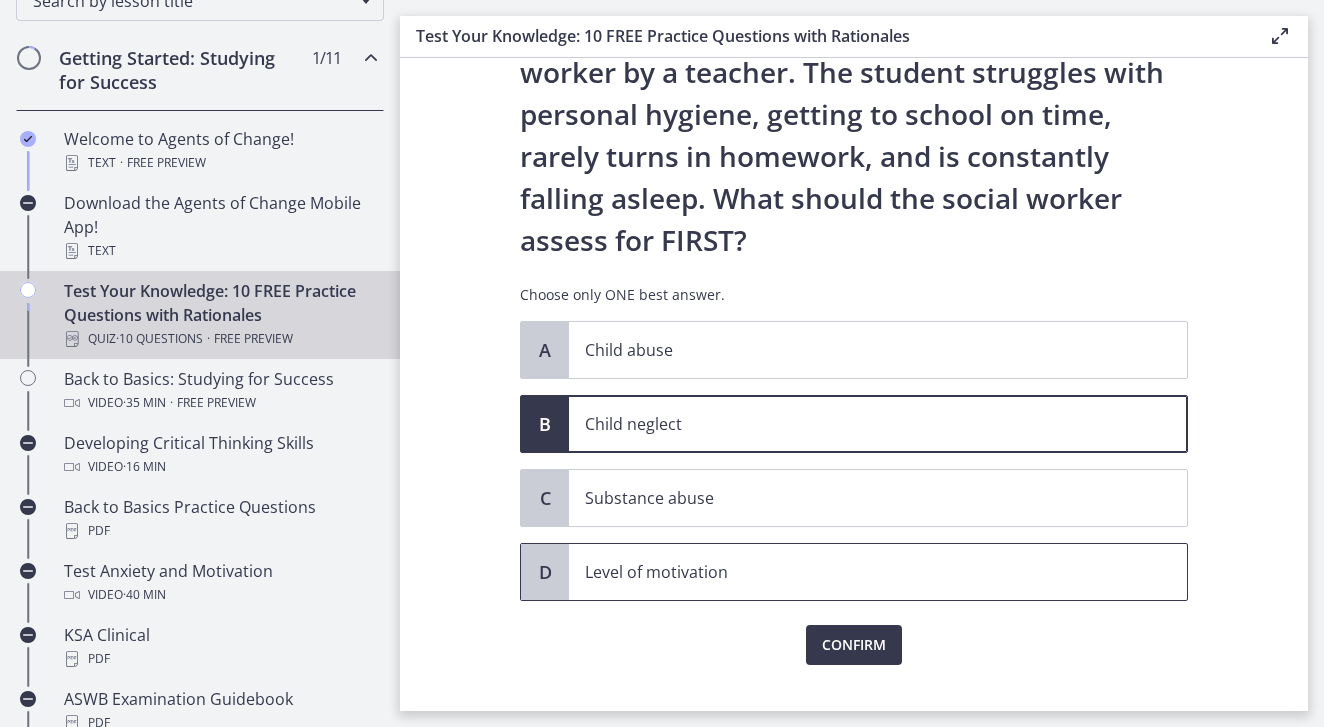scroll, scrollTop: 133, scrollLeft: 0, axis: vertical 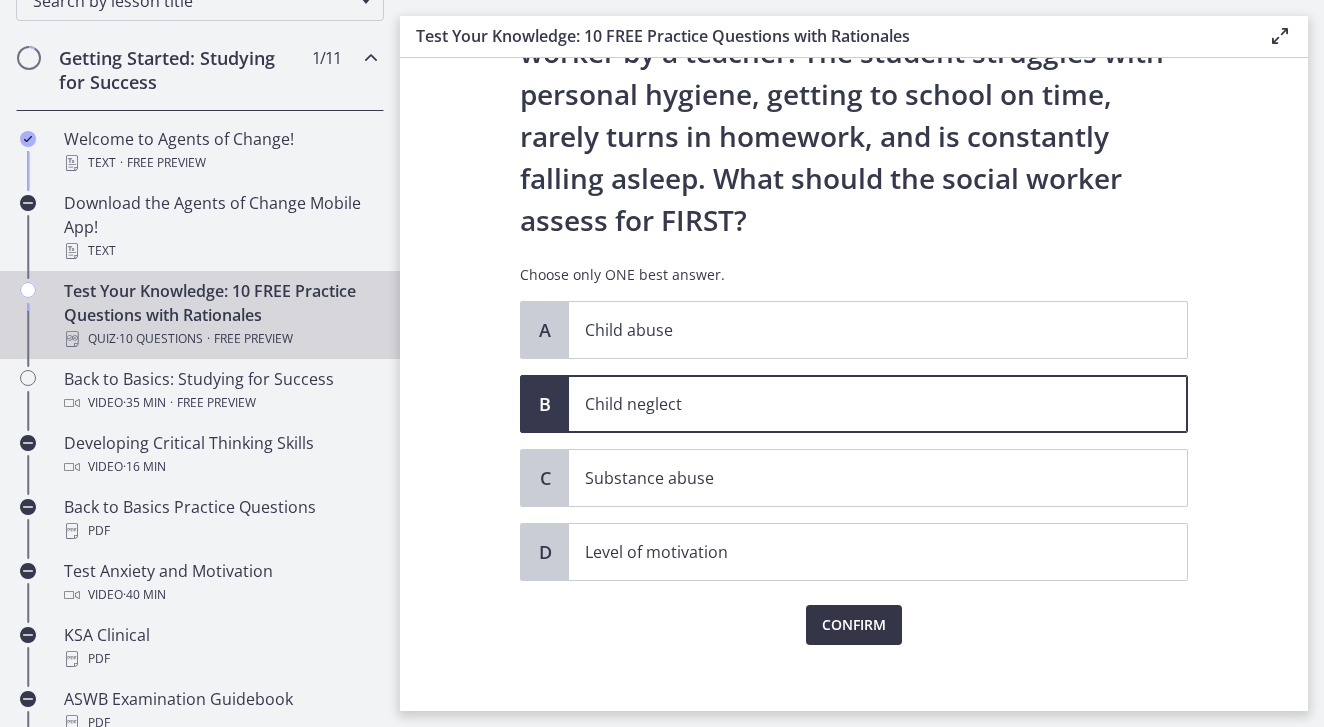 click on "Confirm" at bounding box center [854, 625] 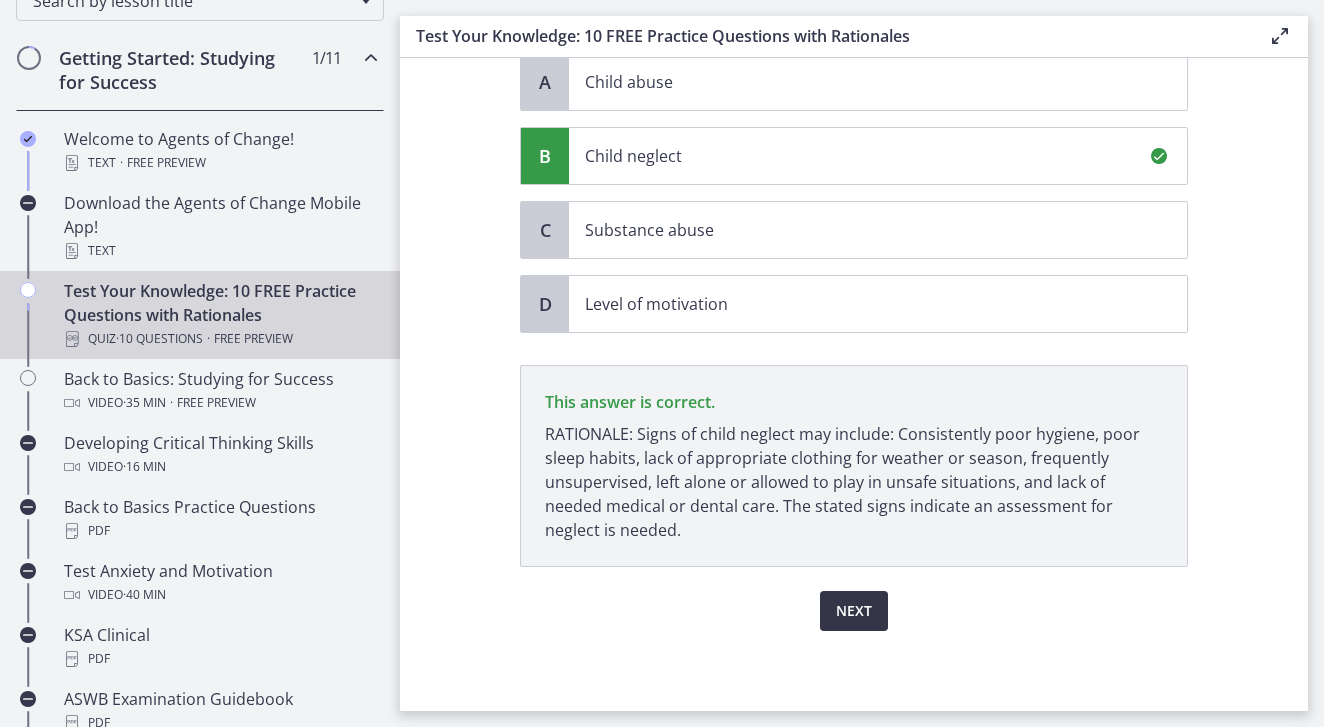 scroll, scrollTop: 381, scrollLeft: 0, axis: vertical 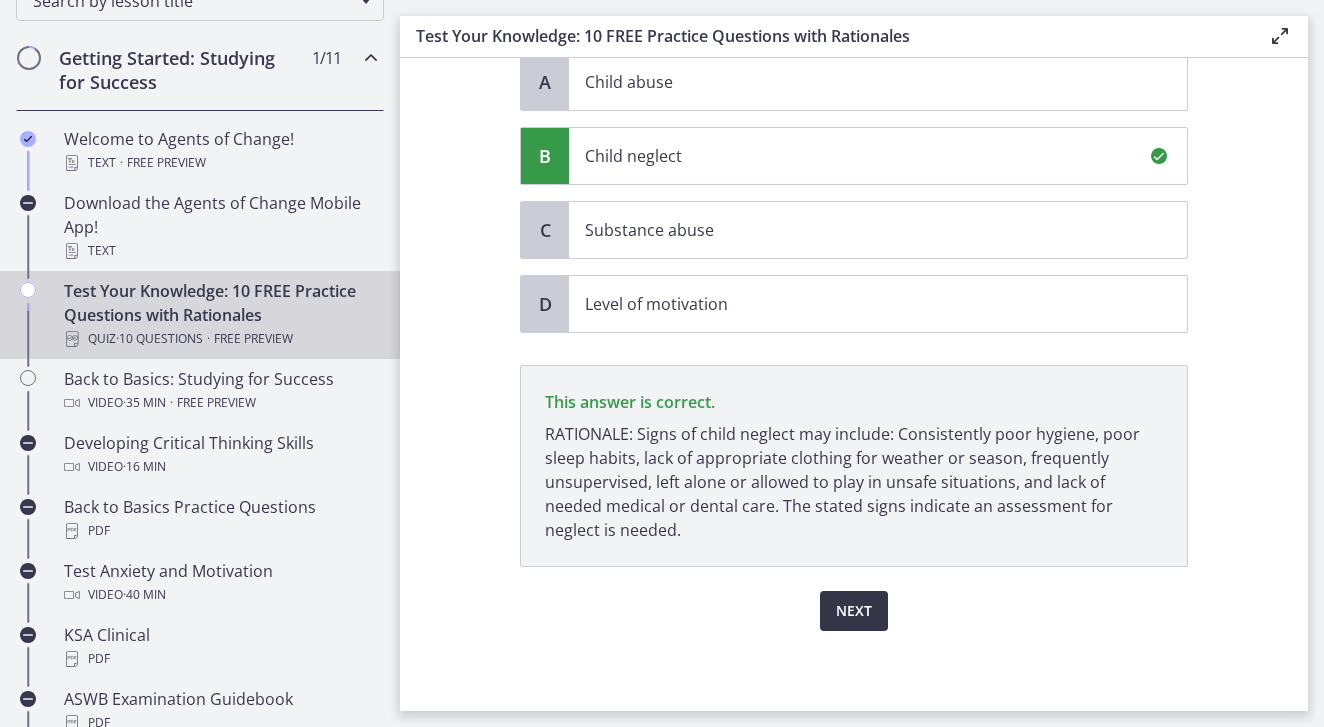 click on "Next" at bounding box center (854, 611) 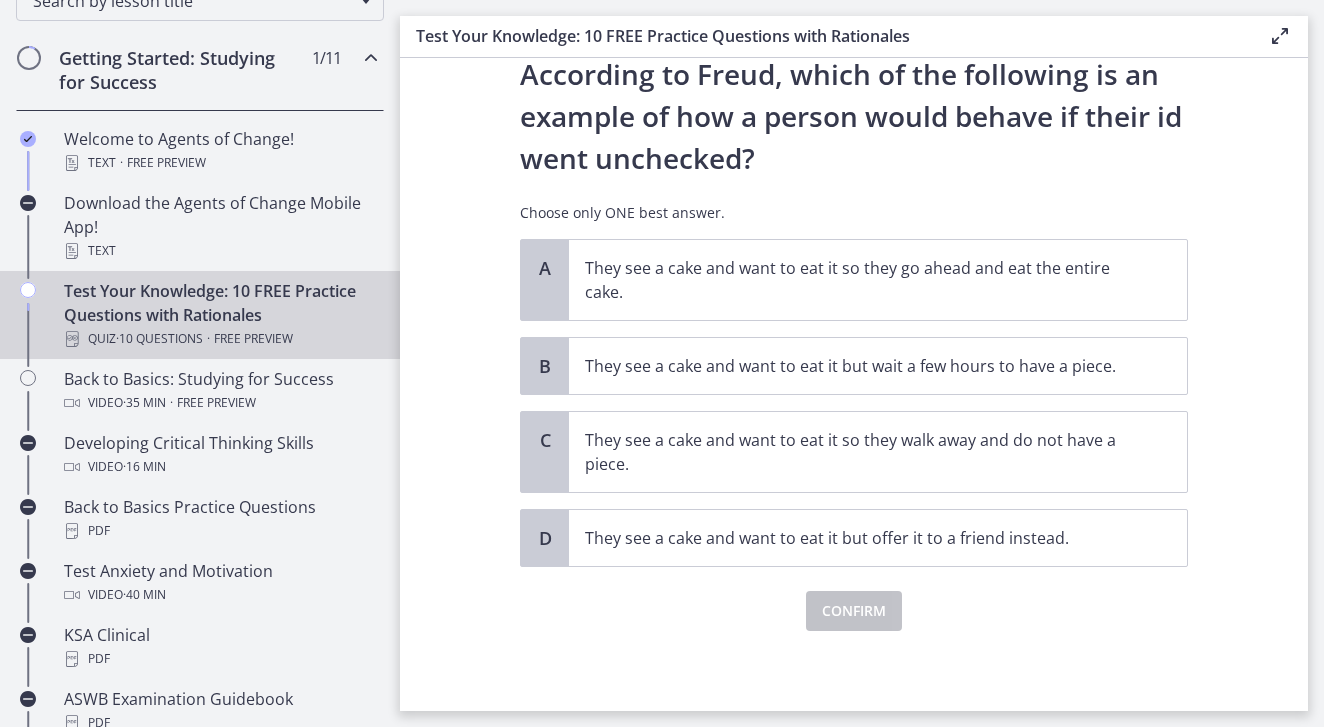 scroll, scrollTop: 69, scrollLeft: 0, axis: vertical 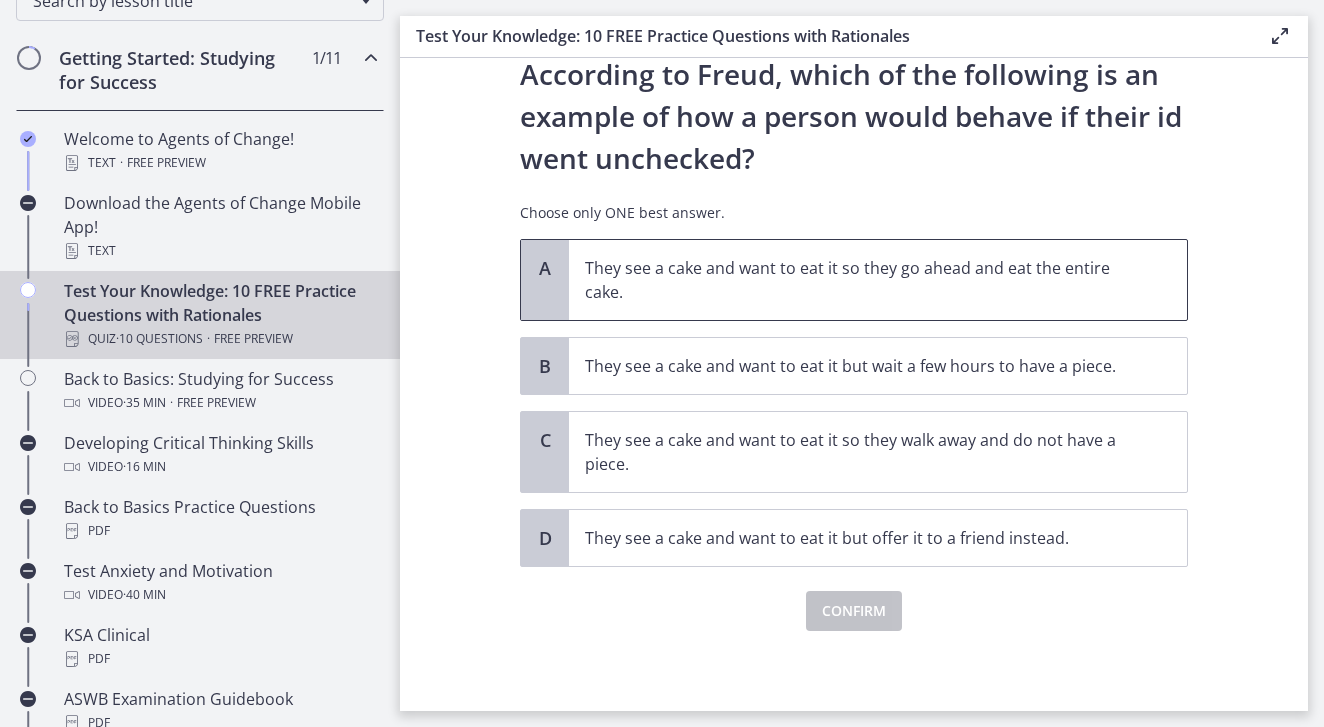 click on "They see a cake and want to eat it so they go ahead and eat the entire cake." at bounding box center (858, 280) 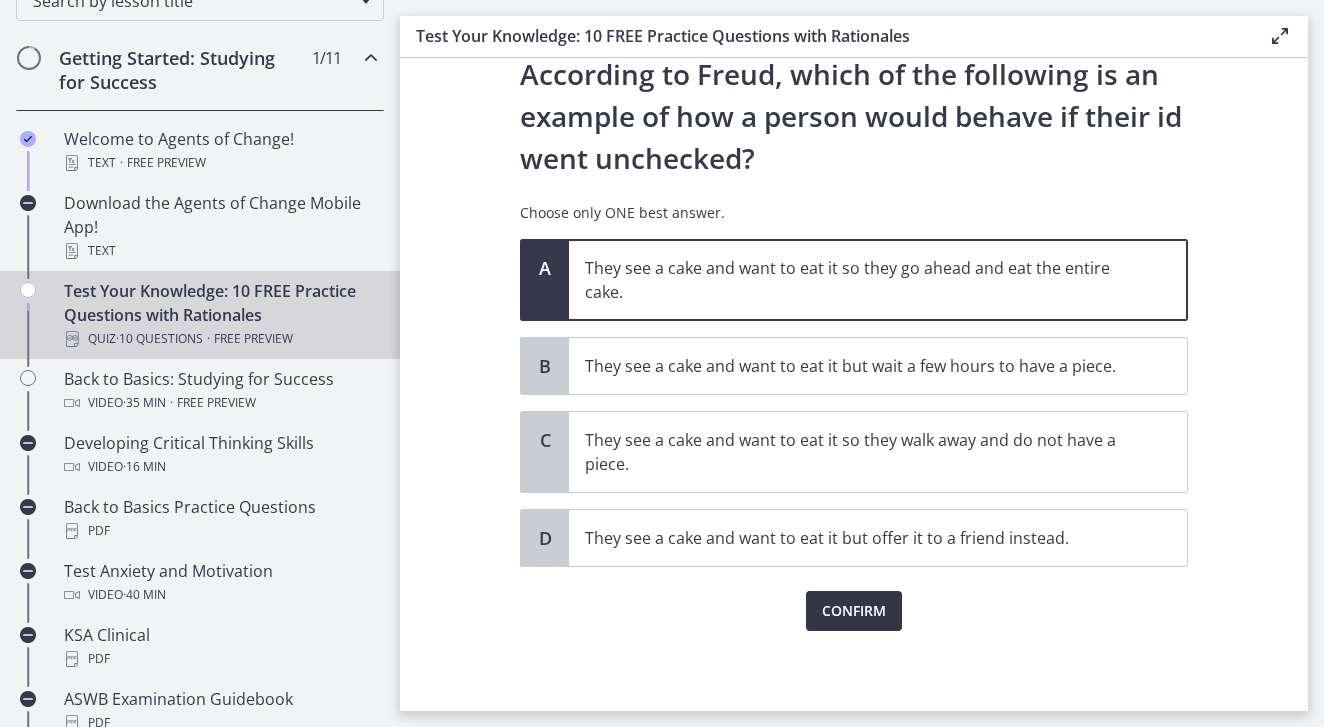 click on "Confirm" at bounding box center (854, 611) 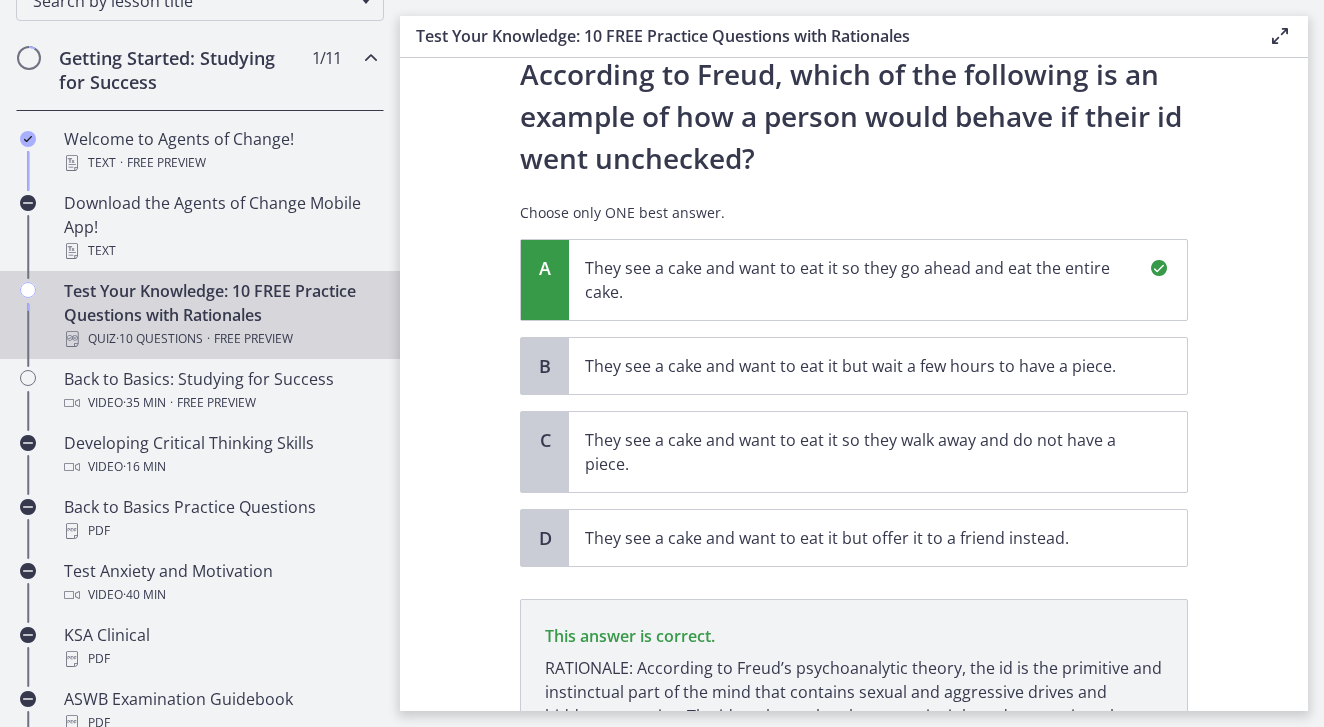 scroll, scrollTop: 279, scrollLeft: 0, axis: vertical 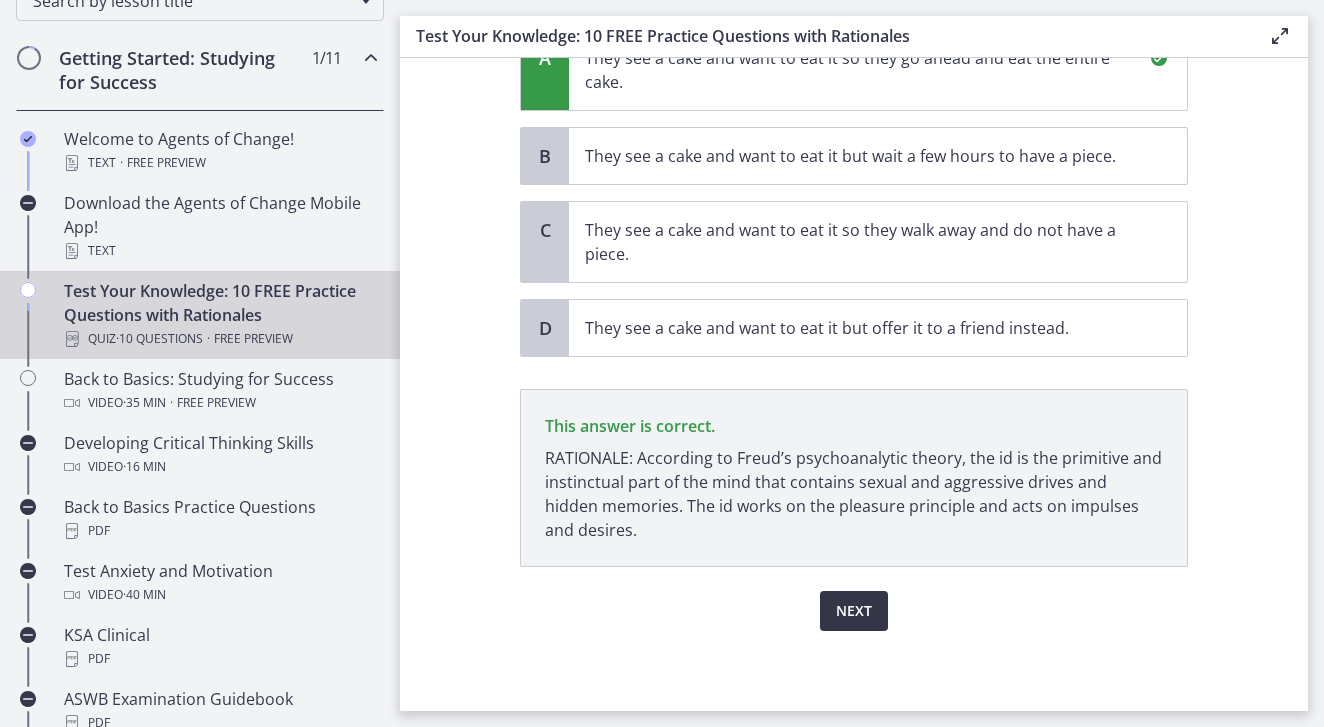 click on "Next" at bounding box center [854, 611] 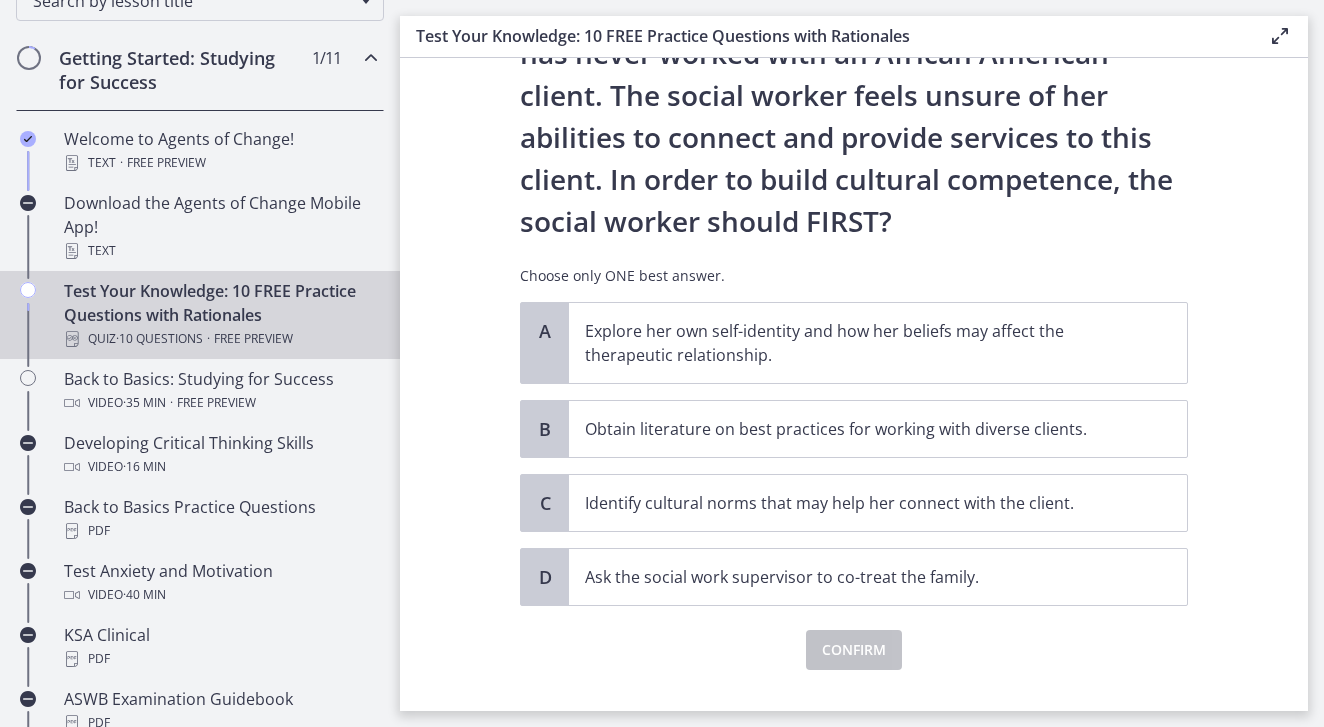 scroll, scrollTop: 265, scrollLeft: 0, axis: vertical 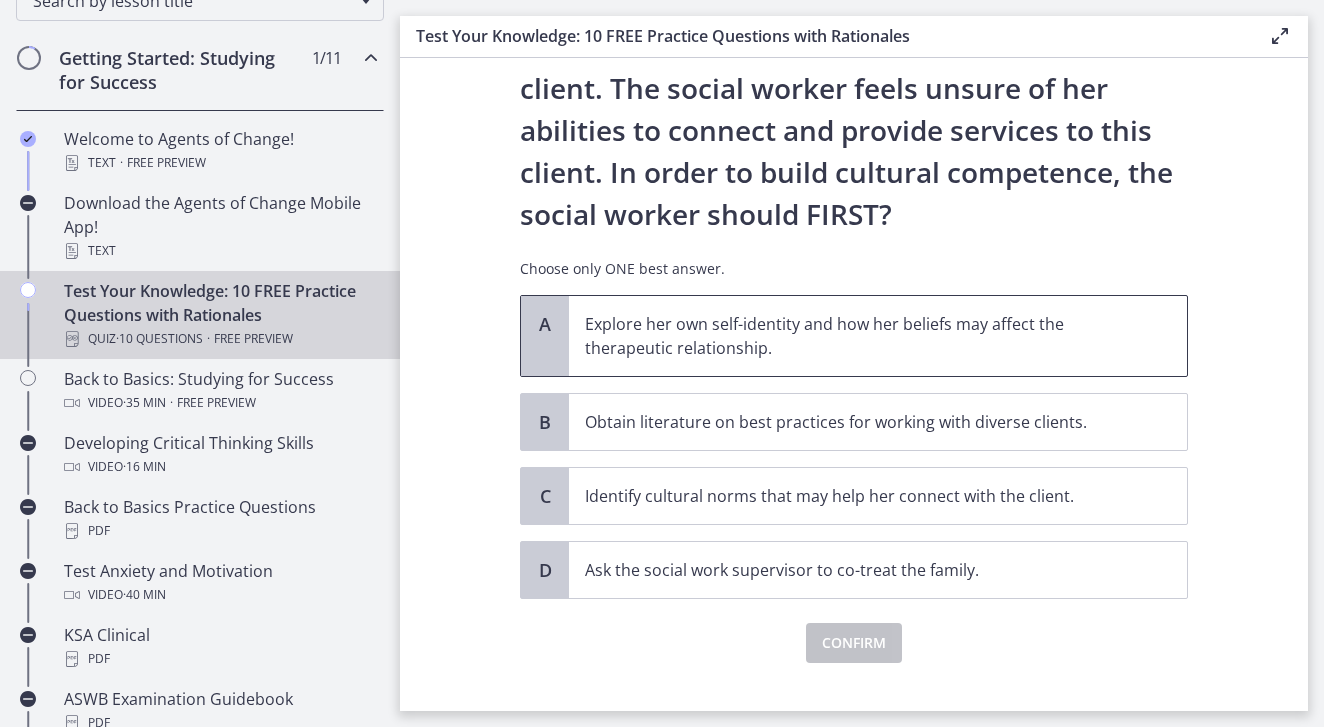 click on "Explore her own self-identity and how her beliefs may affect the therapeutic relationship." at bounding box center (858, 336) 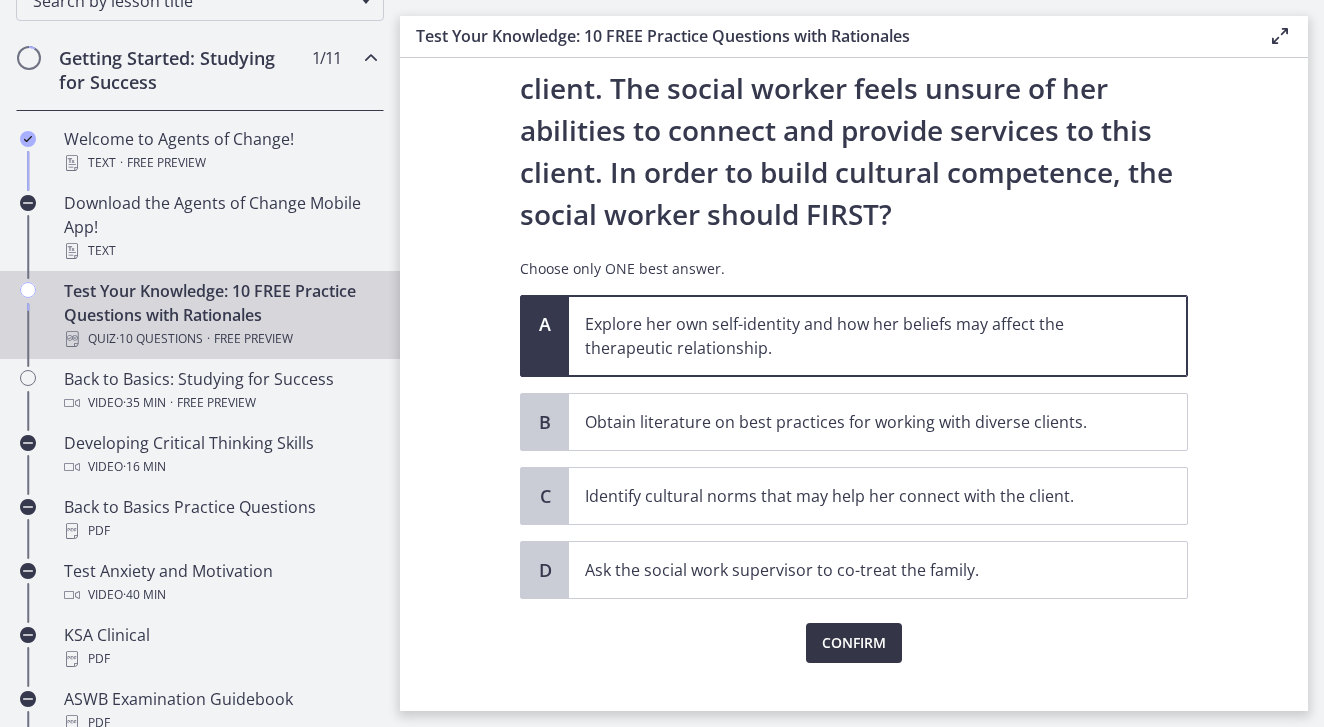 click on "Confirm" at bounding box center (854, 643) 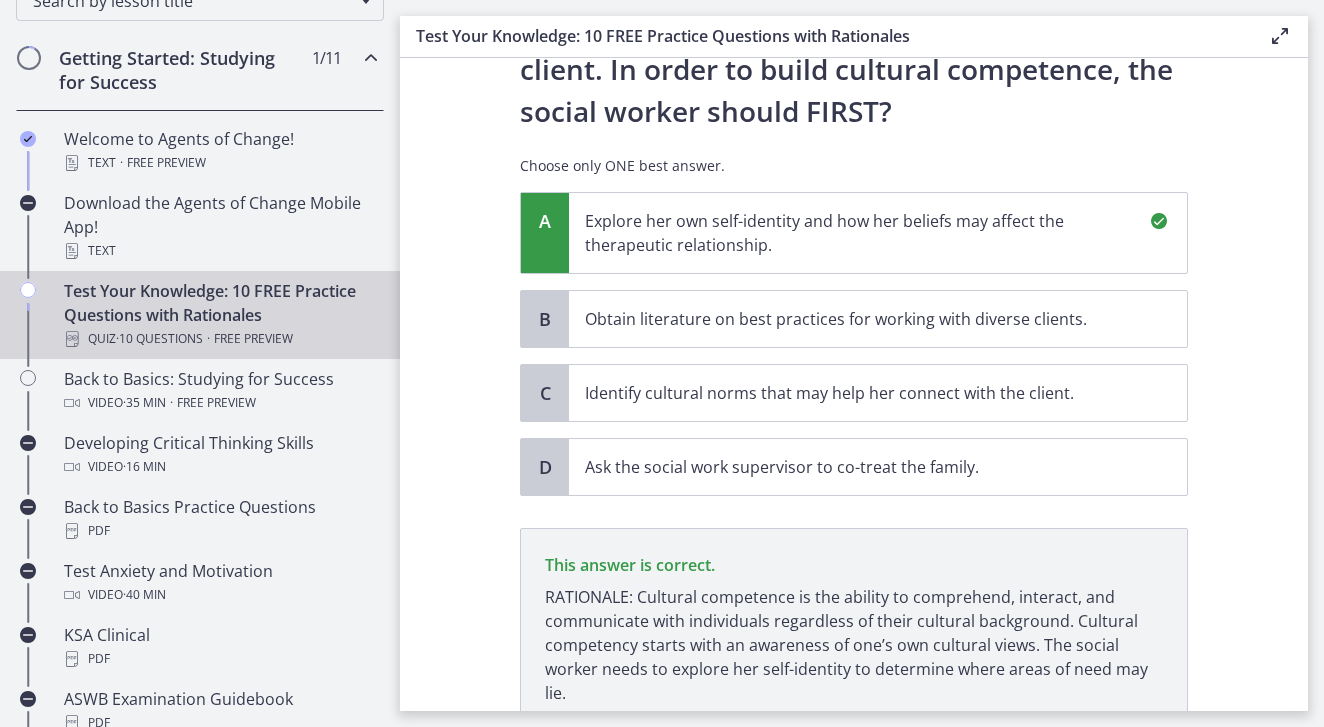 scroll, scrollTop: 531, scrollLeft: 0, axis: vertical 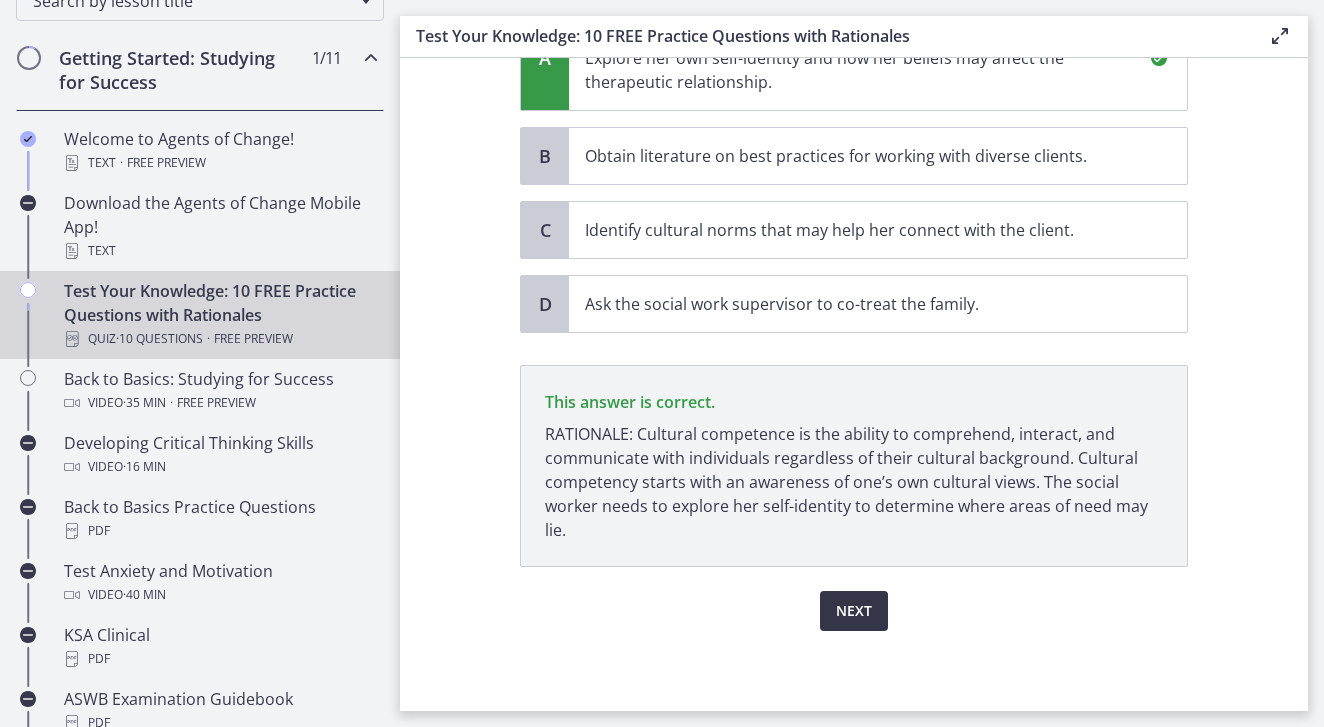 click on "Next" at bounding box center [854, 611] 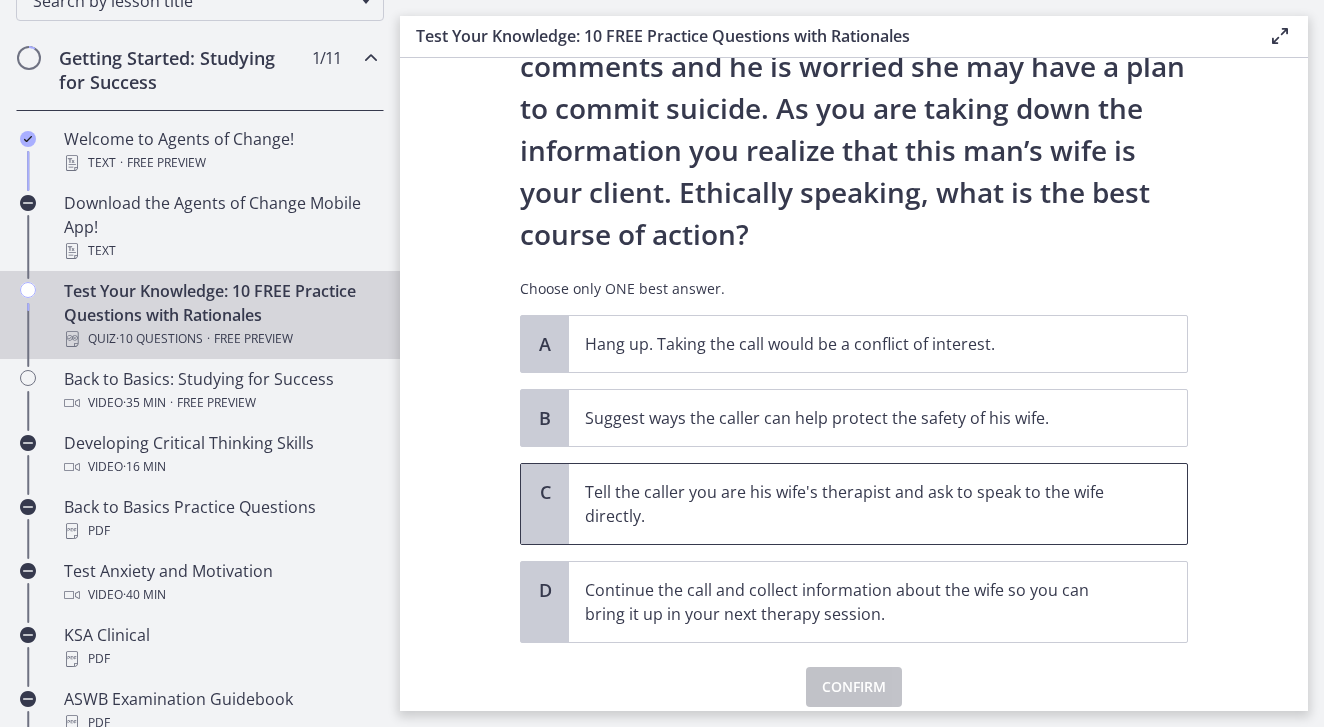 scroll, scrollTop: 208, scrollLeft: 0, axis: vertical 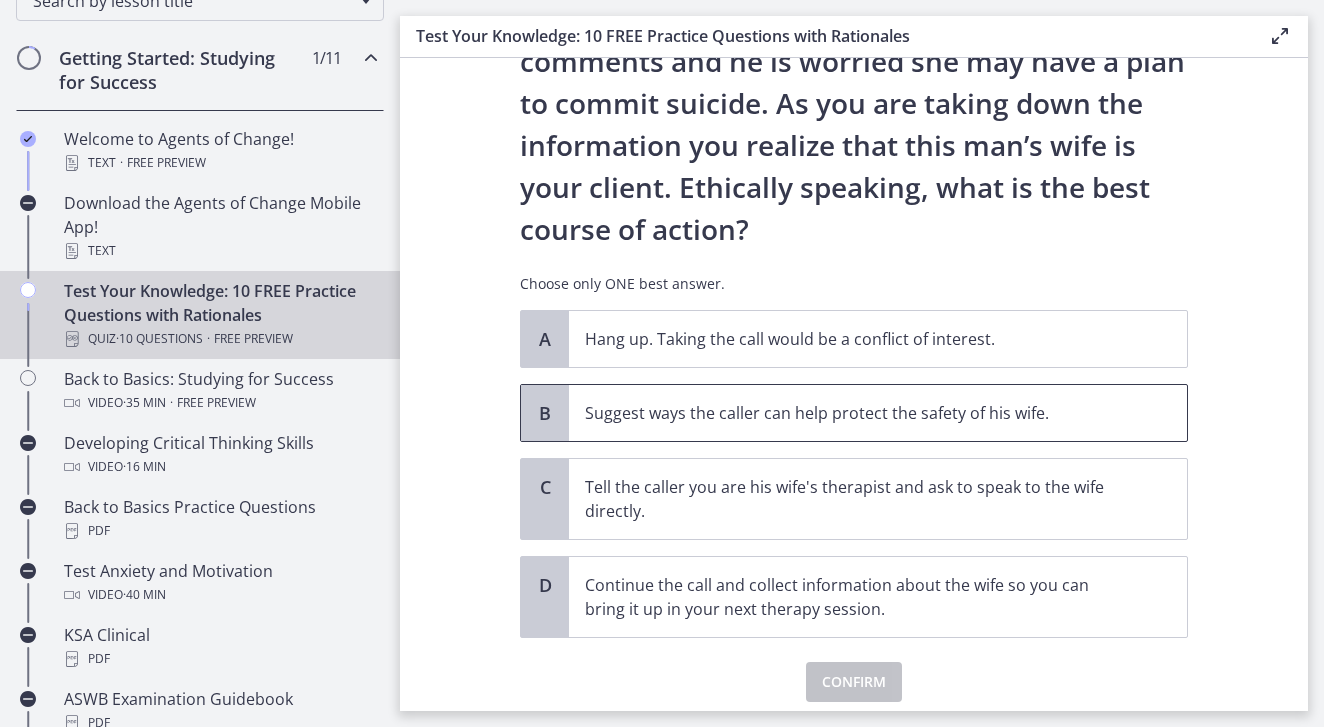 click on "Suggest ways the caller can help protect the safety of his wife." at bounding box center (858, 413) 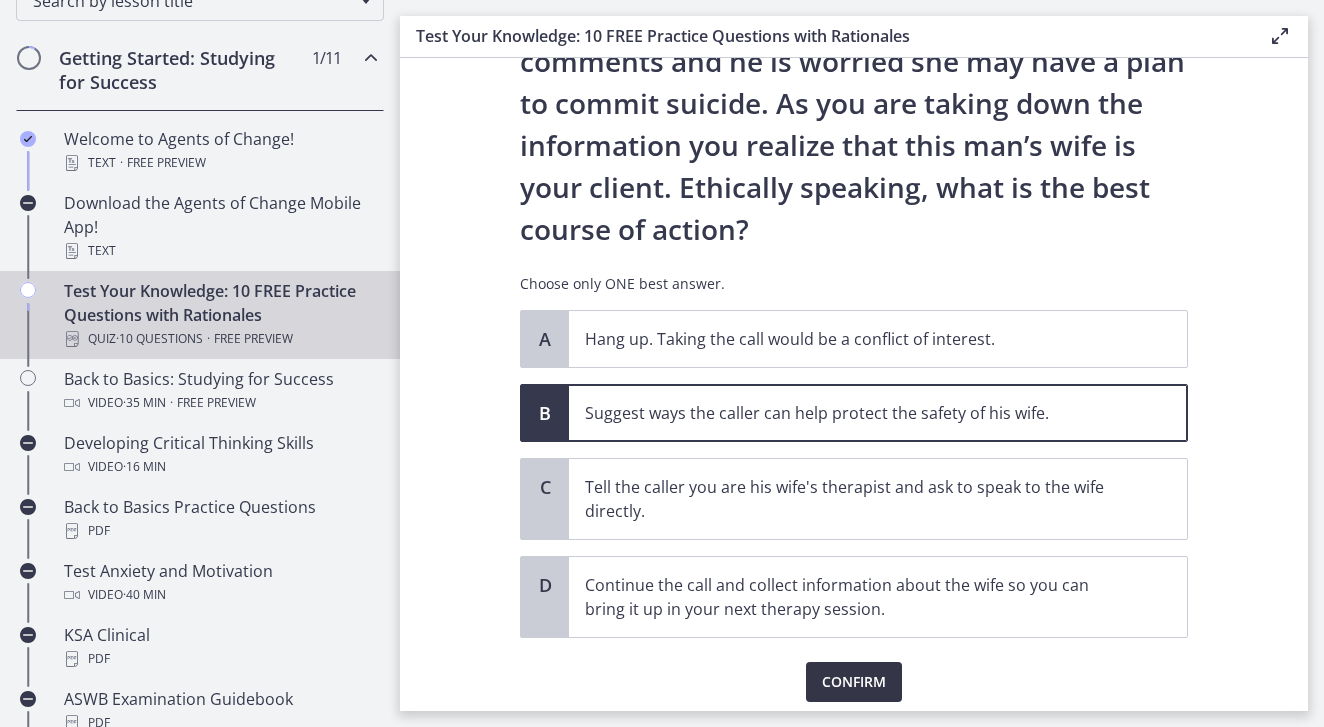 click on "Confirm" at bounding box center (854, 682) 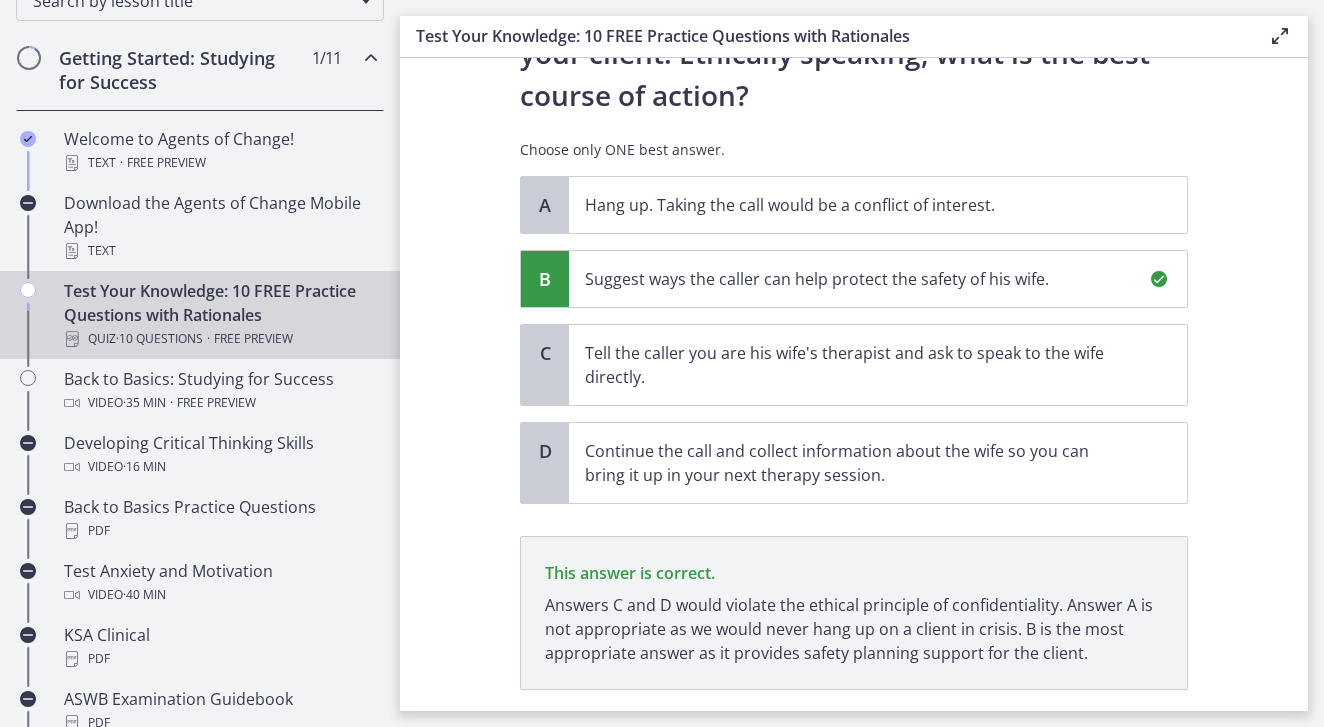 scroll, scrollTop: 465, scrollLeft: 0, axis: vertical 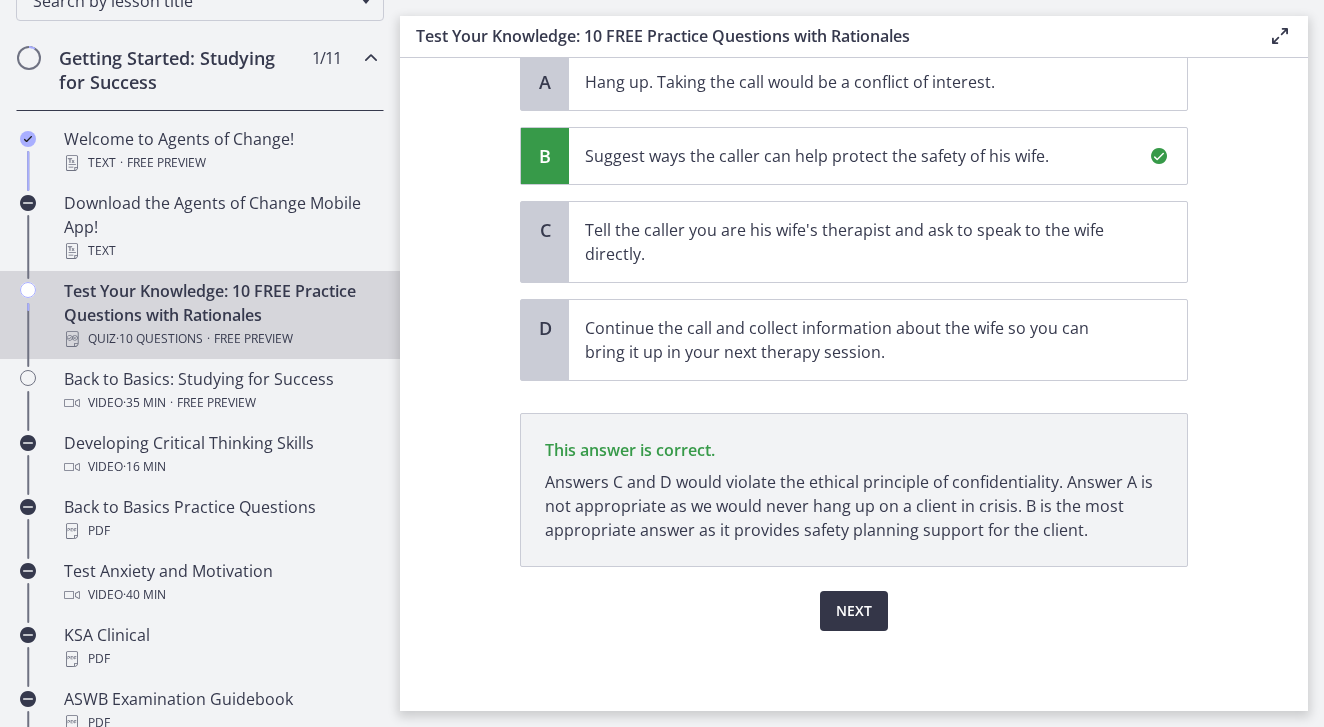 click on "Next" at bounding box center [854, 611] 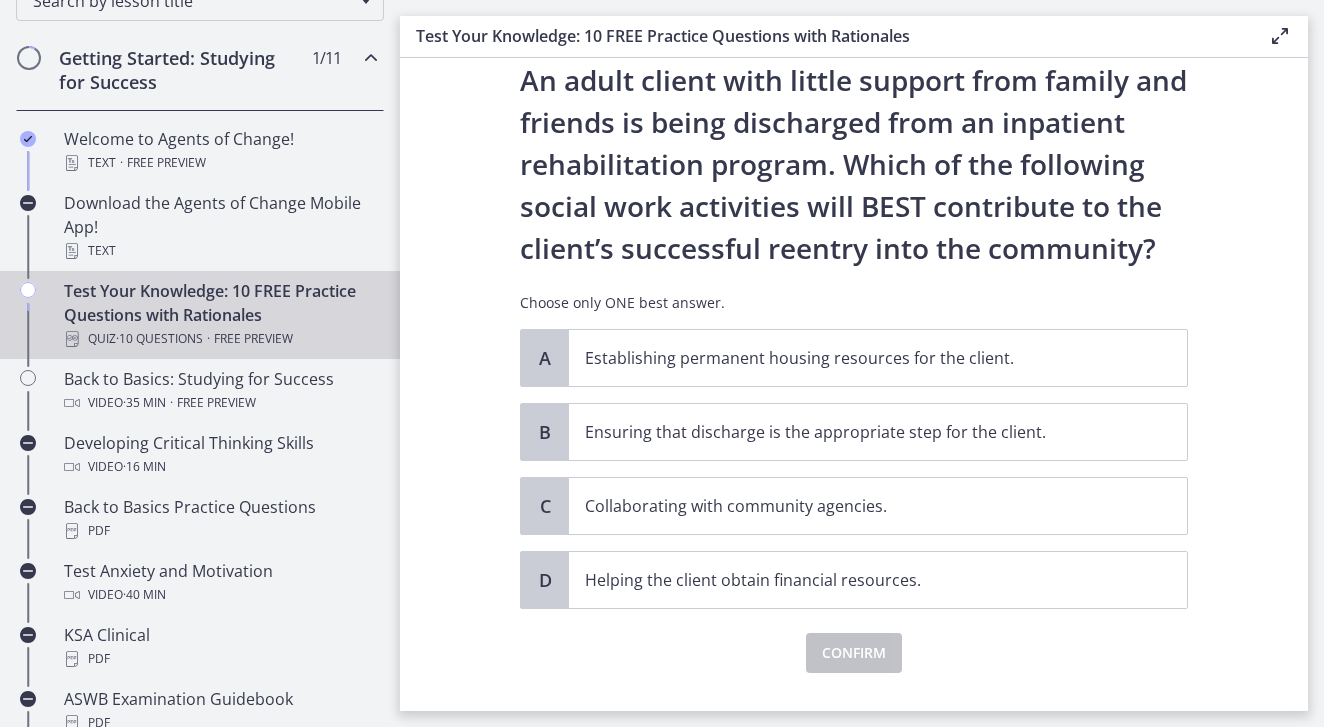 scroll, scrollTop: 15, scrollLeft: 0, axis: vertical 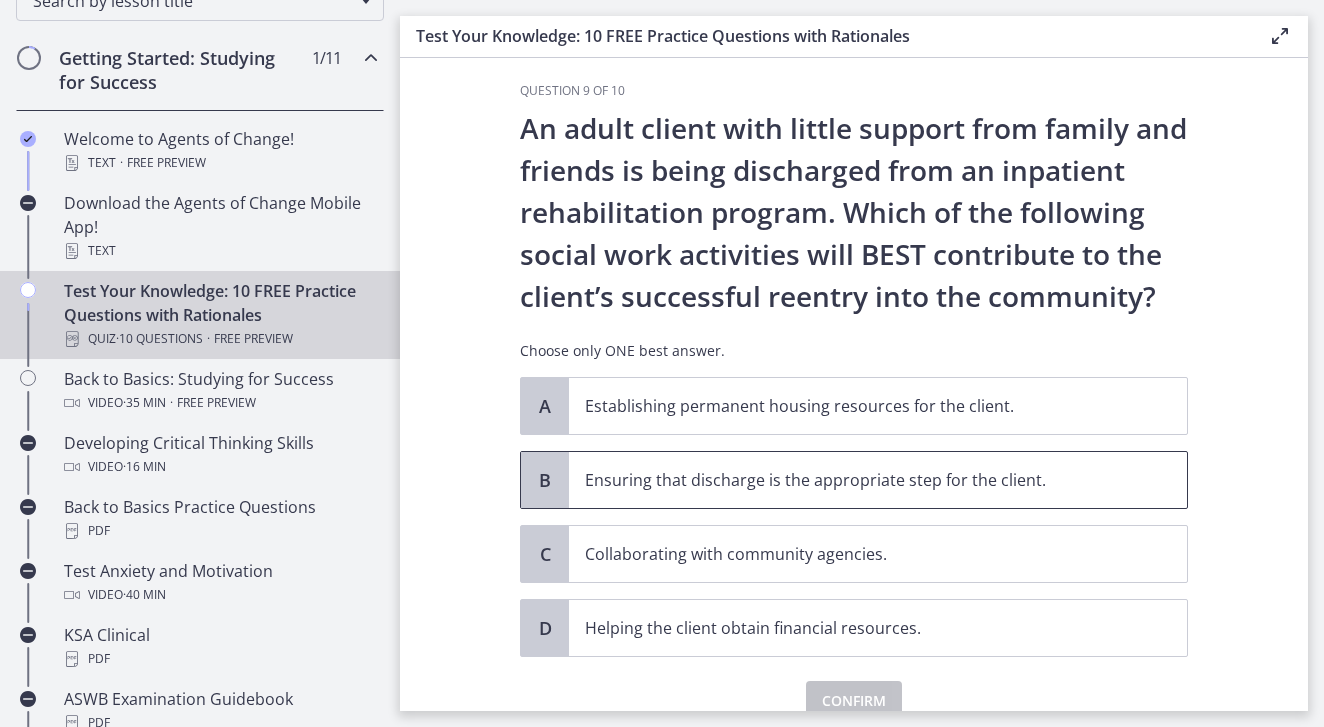 click on "Ensuring that discharge is the appropriate step for the client." at bounding box center (858, 480) 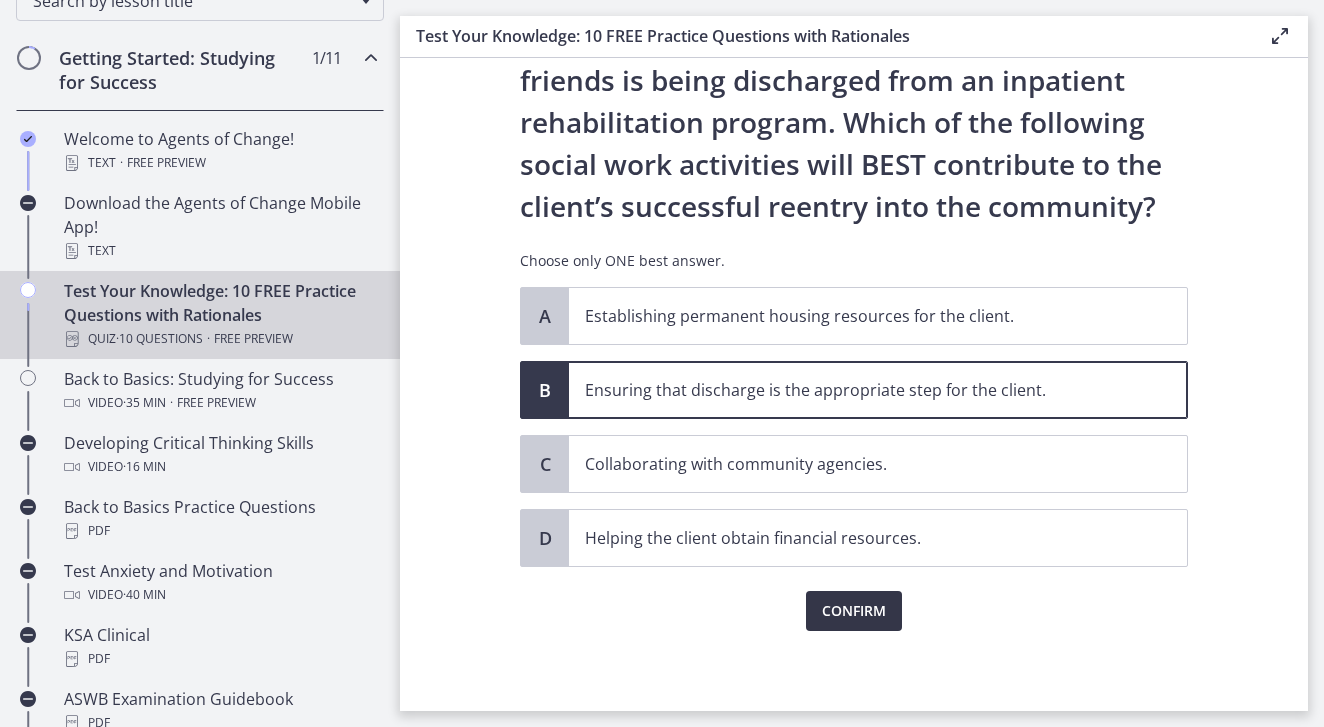 scroll, scrollTop: 105, scrollLeft: 0, axis: vertical 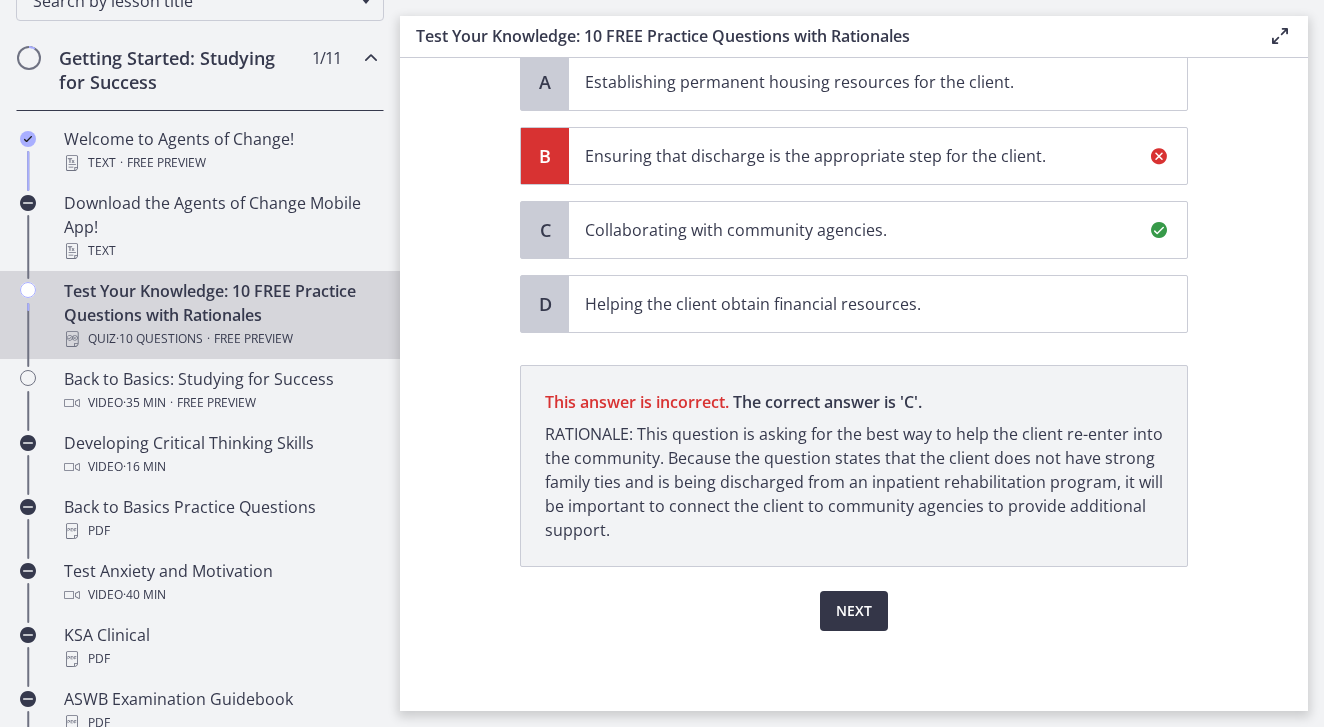 click on "Next" at bounding box center [854, 611] 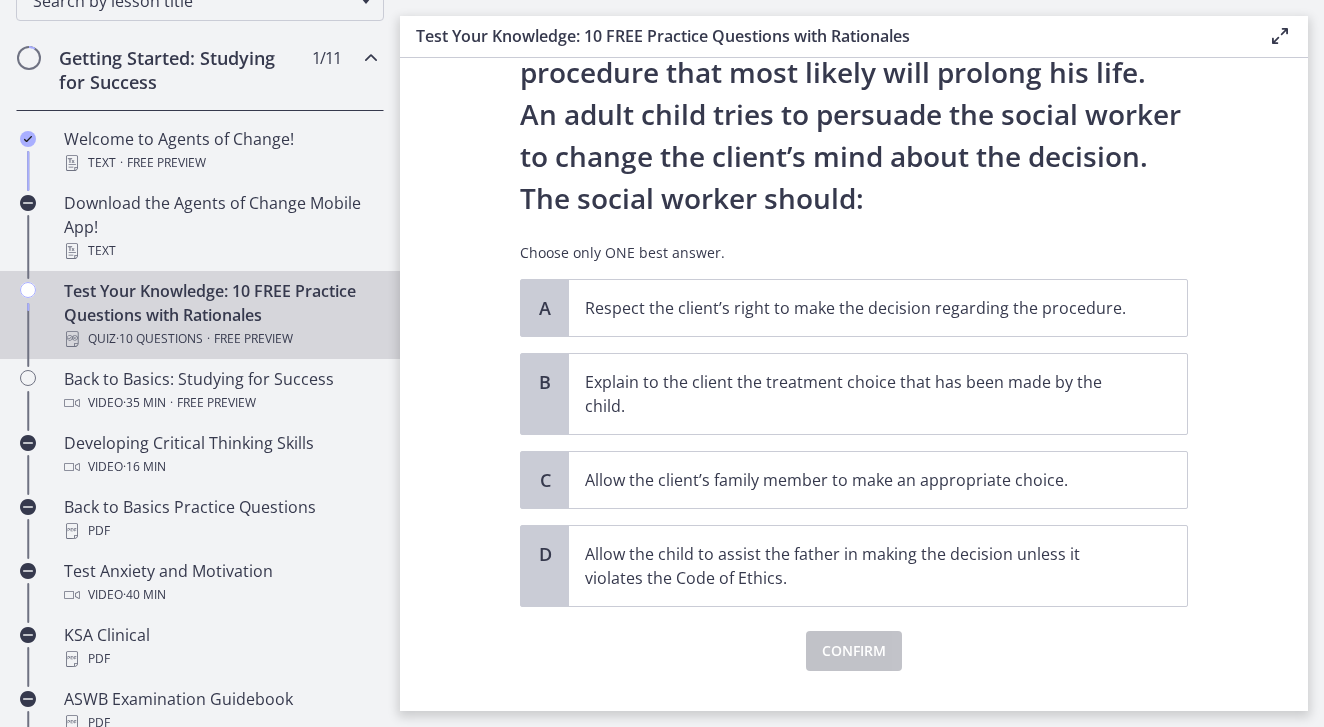 scroll, scrollTop: 206, scrollLeft: 0, axis: vertical 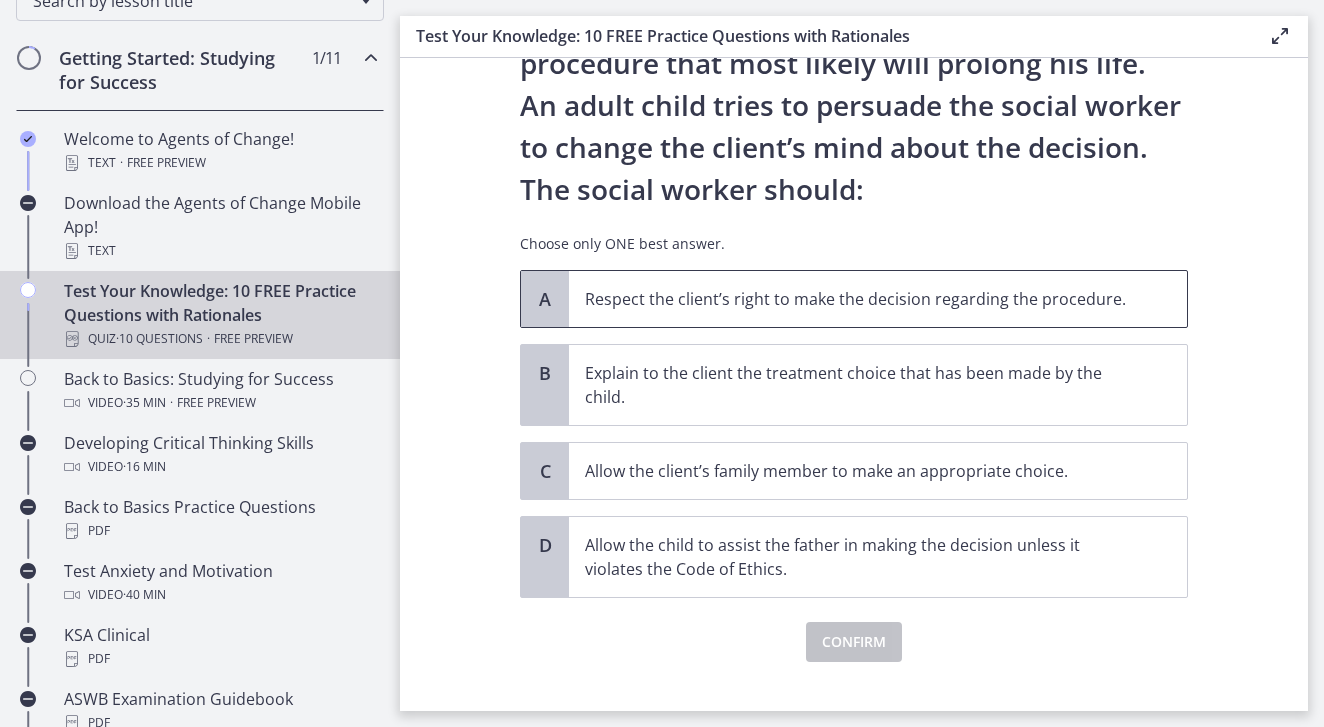 click on "Respect the client’s right to make the decision regarding the procedure." at bounding box center [858, 299] 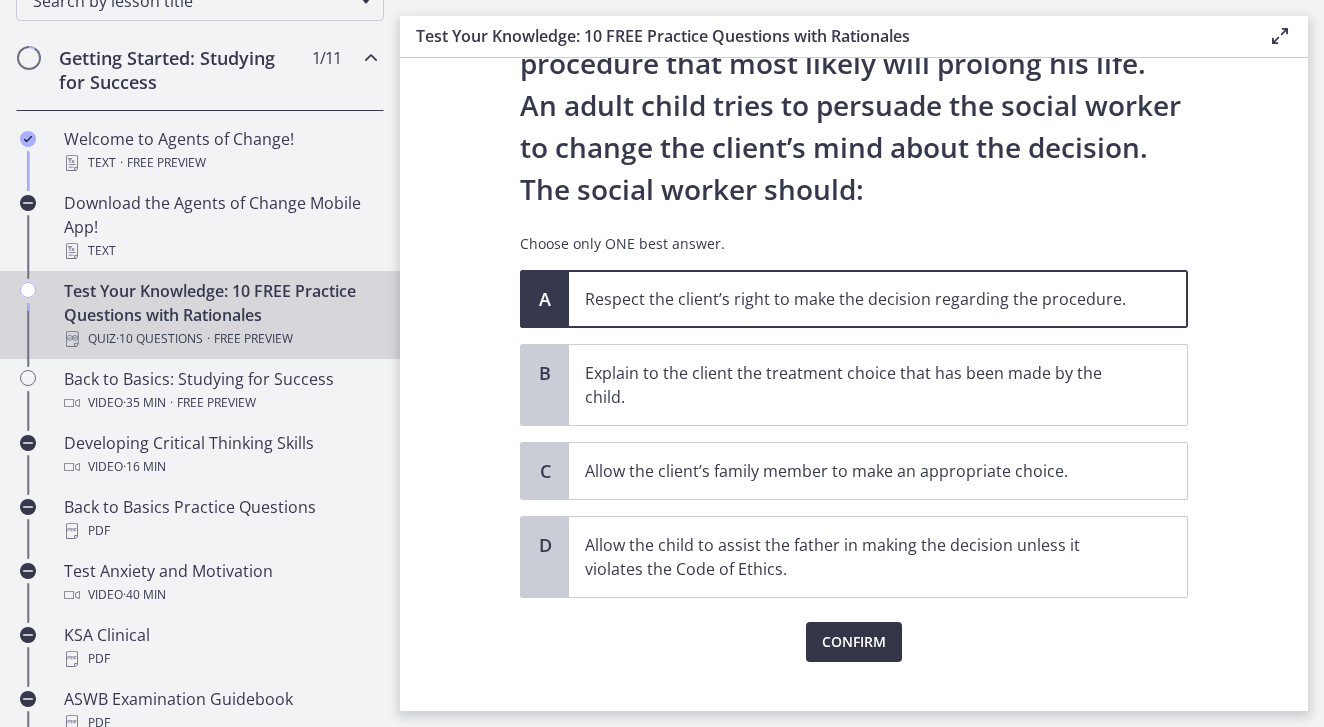 click on "Confirm" at bounding box center [854, 642] 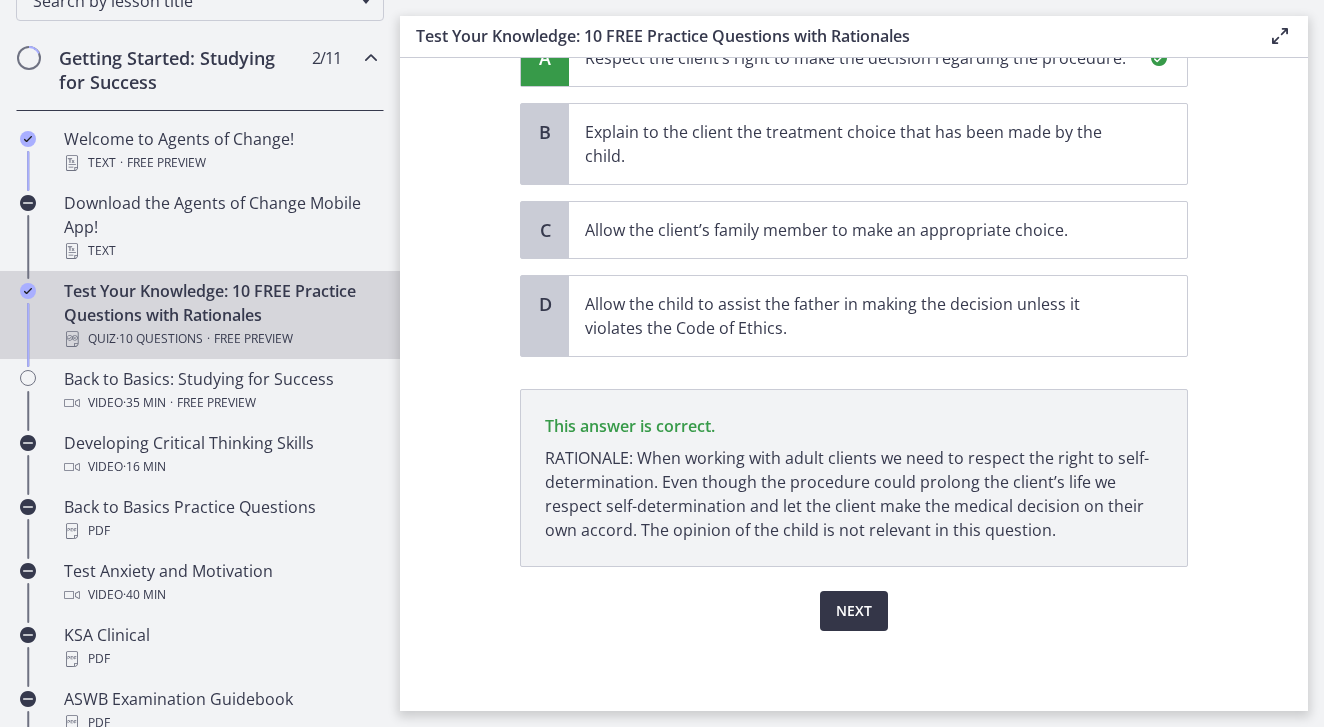 scroll, scrollTop: 447, scrollLeft: 0, axis: vertical 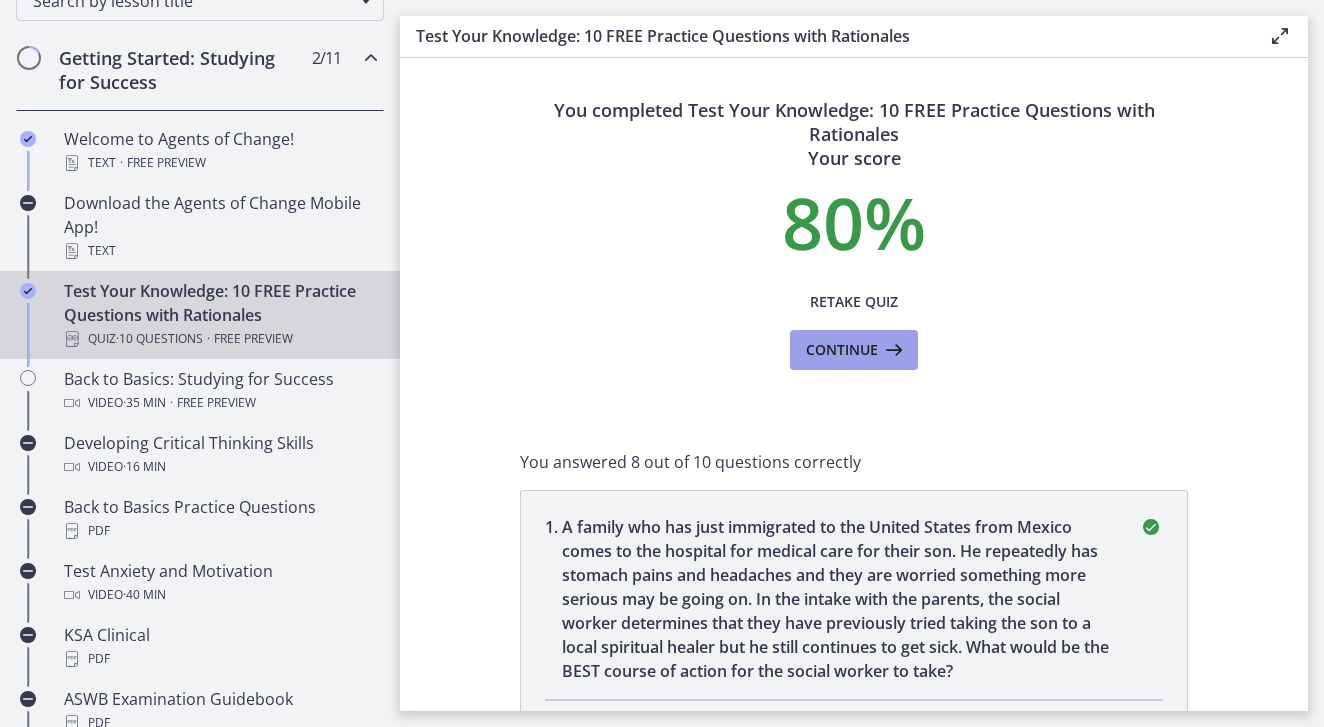 click on "Continue" at bounding box center [842, 350] 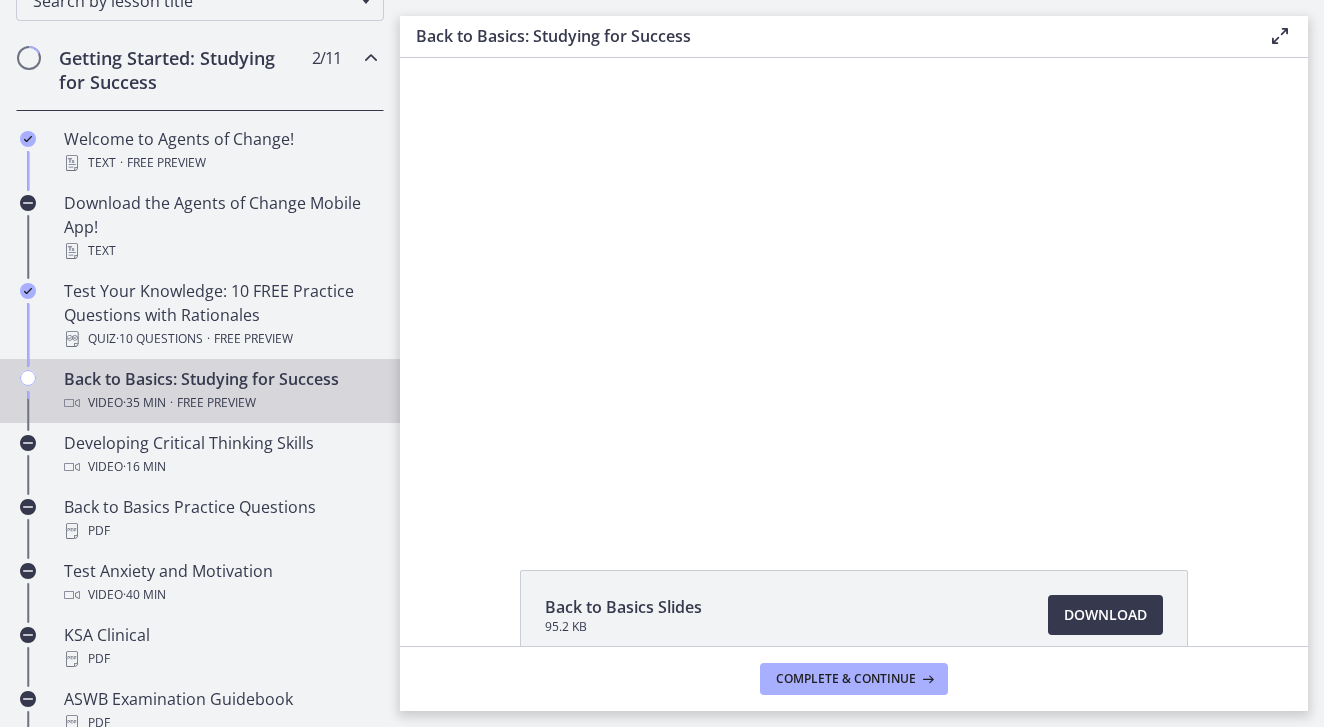 scroll, scrollTop: 0, scrollLeft: 0, axis: both 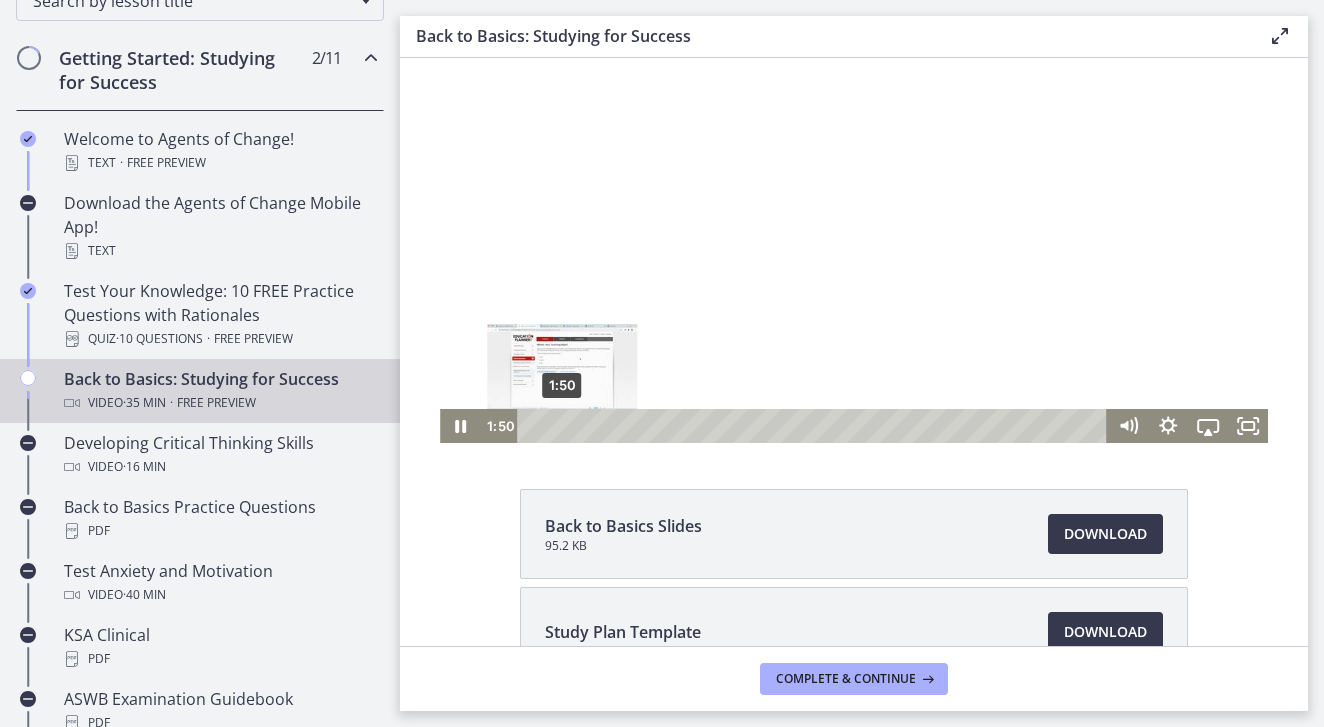 click on "1:50" at bounding box center [816, 426] 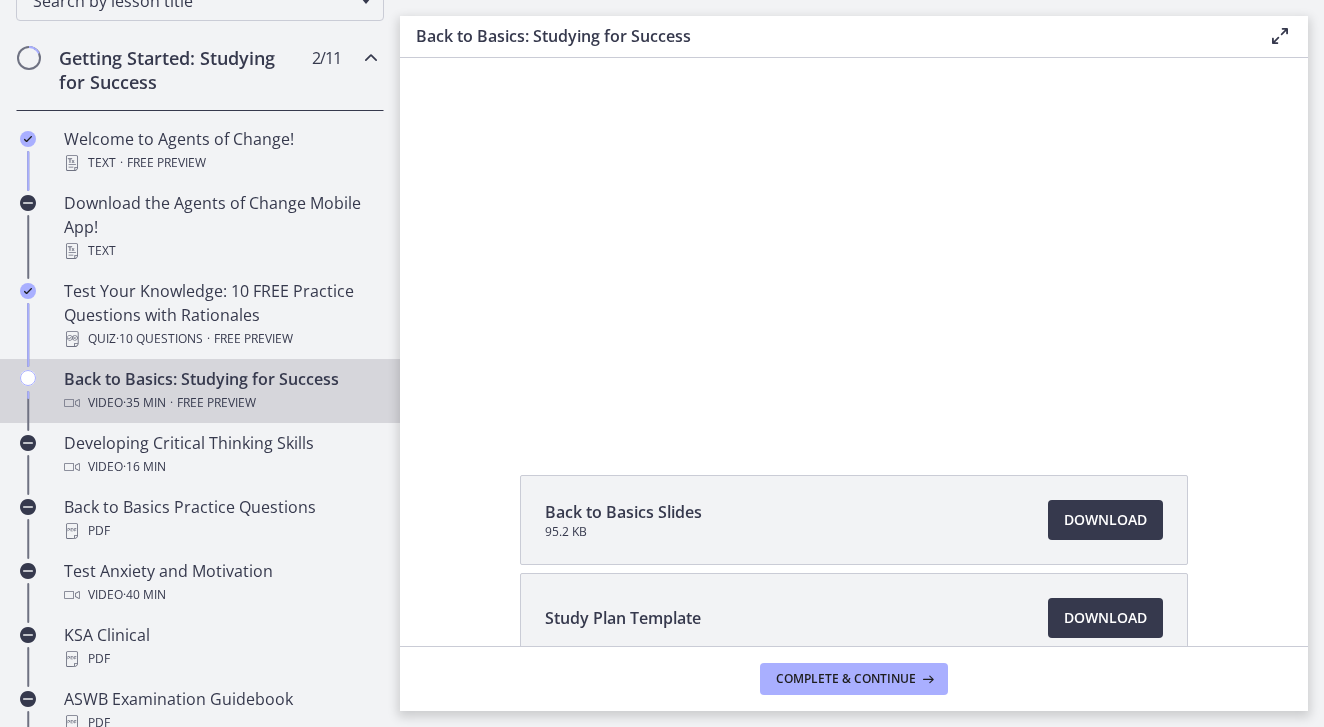 scroll, scrollTop: 88, scrollLeft: 0, axis: vertical 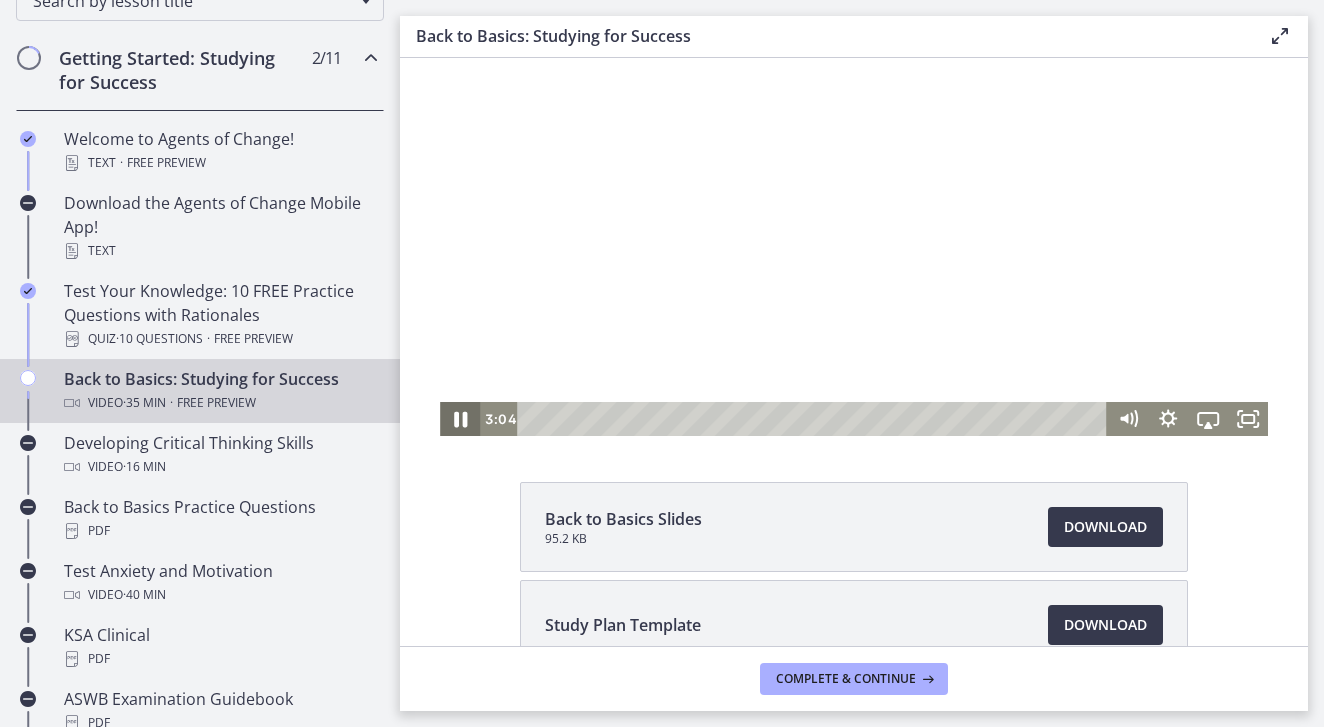 click 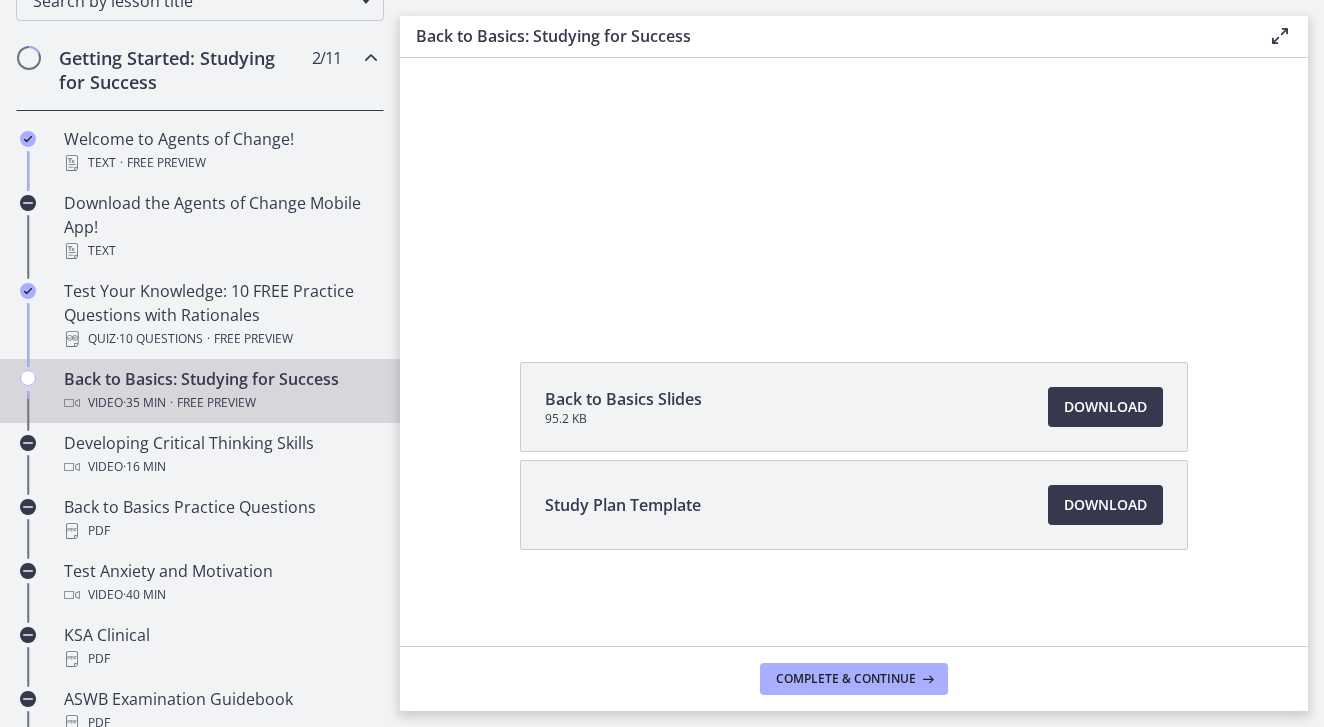 scroll, scrollTop: 208, scrollLeft: 0, axis: vertical 